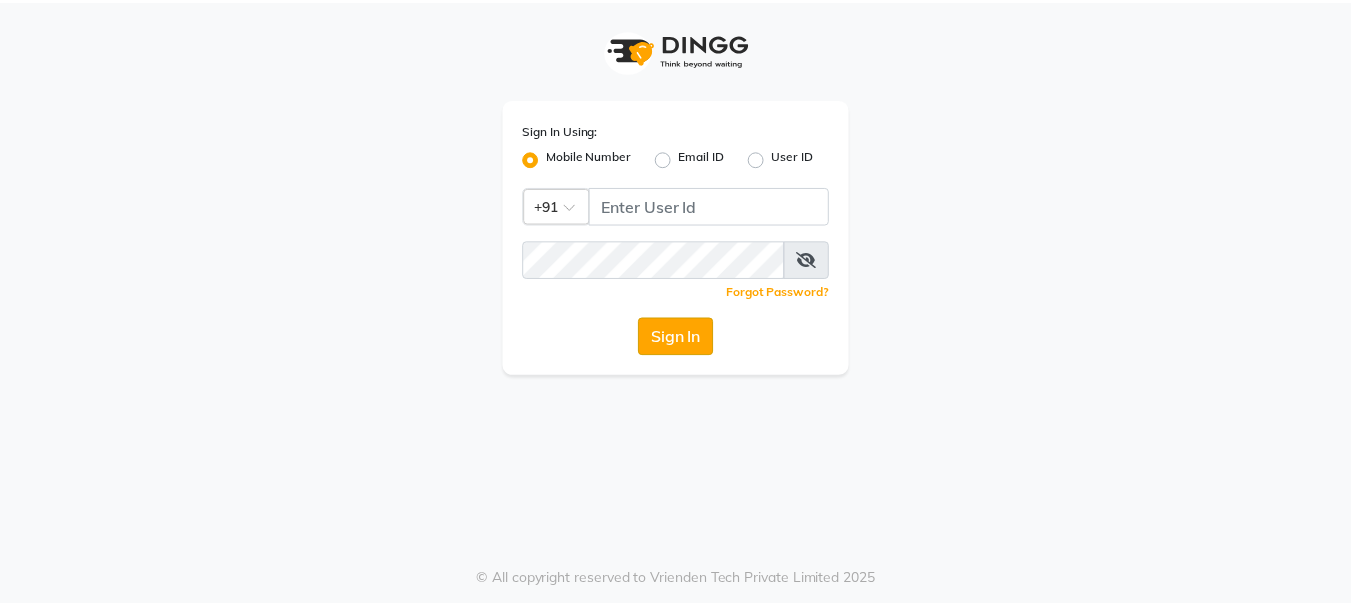 scroll, scrollTop: 0, scrollLeft: 0, axis: both 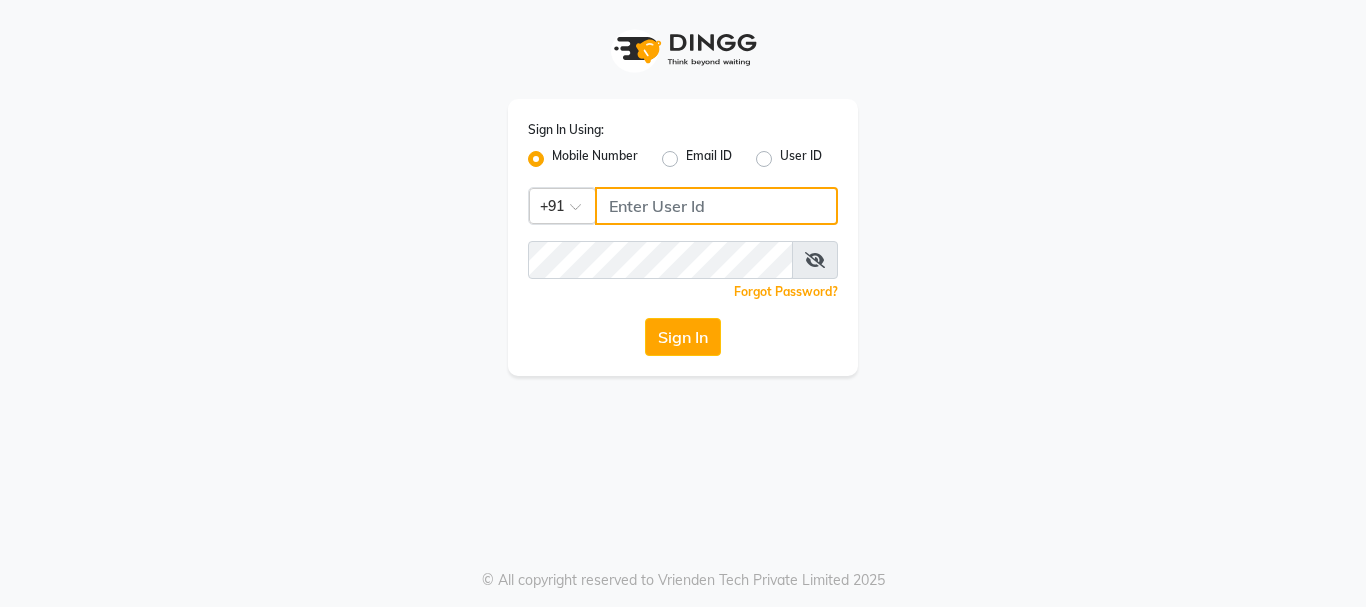 click 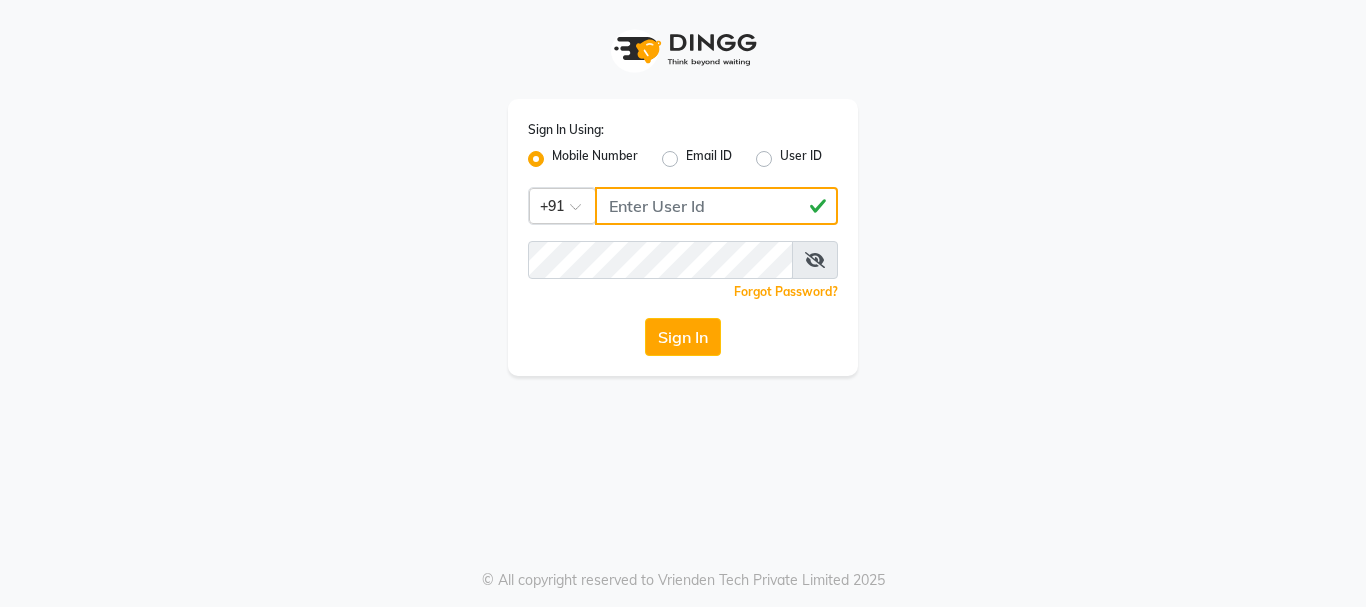type on "[PHONE]" 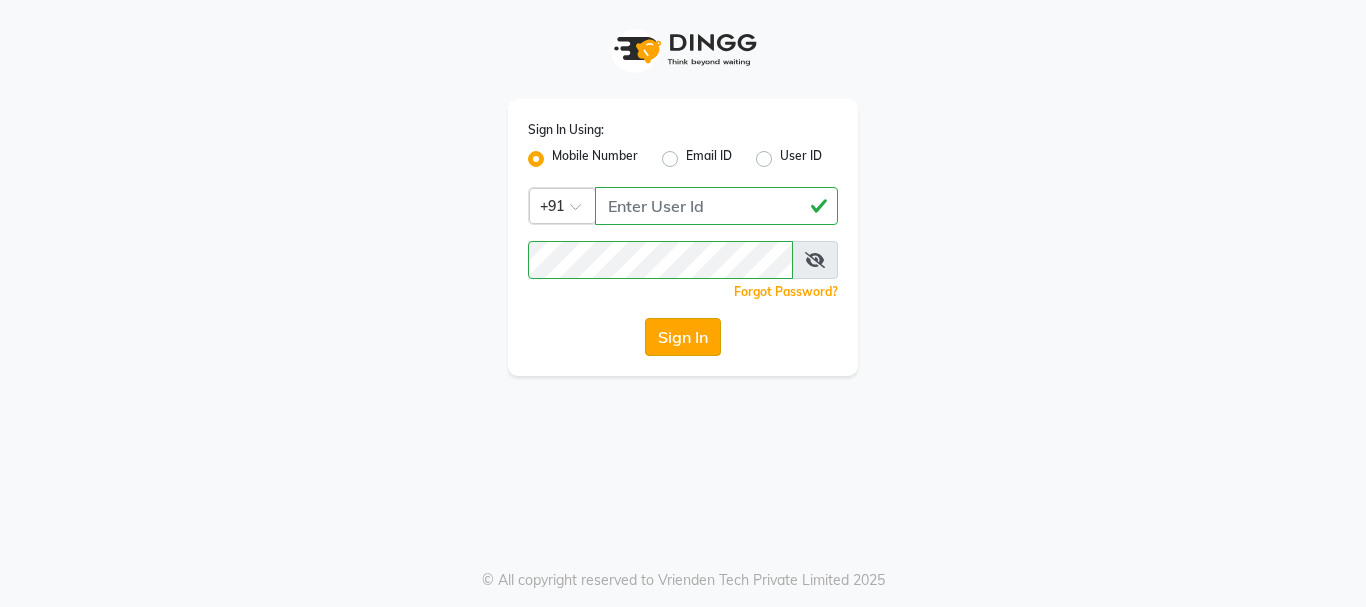 click on "Sign In" 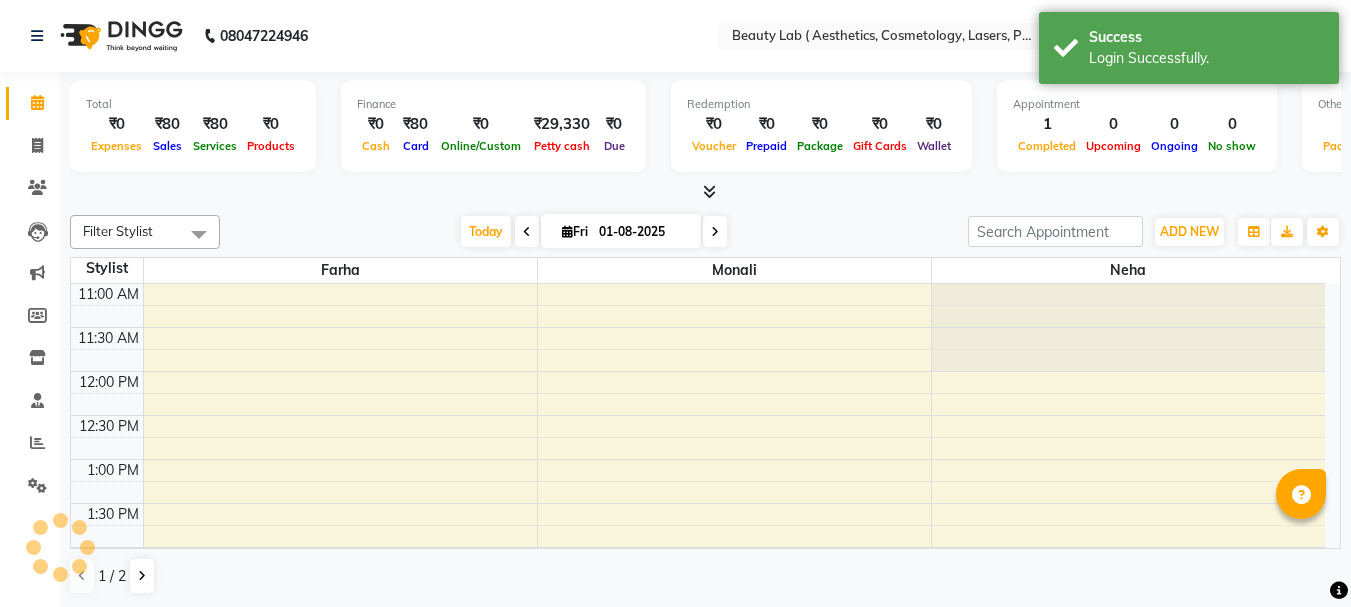 scroll, scrollTop: 0, scrollLeft: 0, axis: both 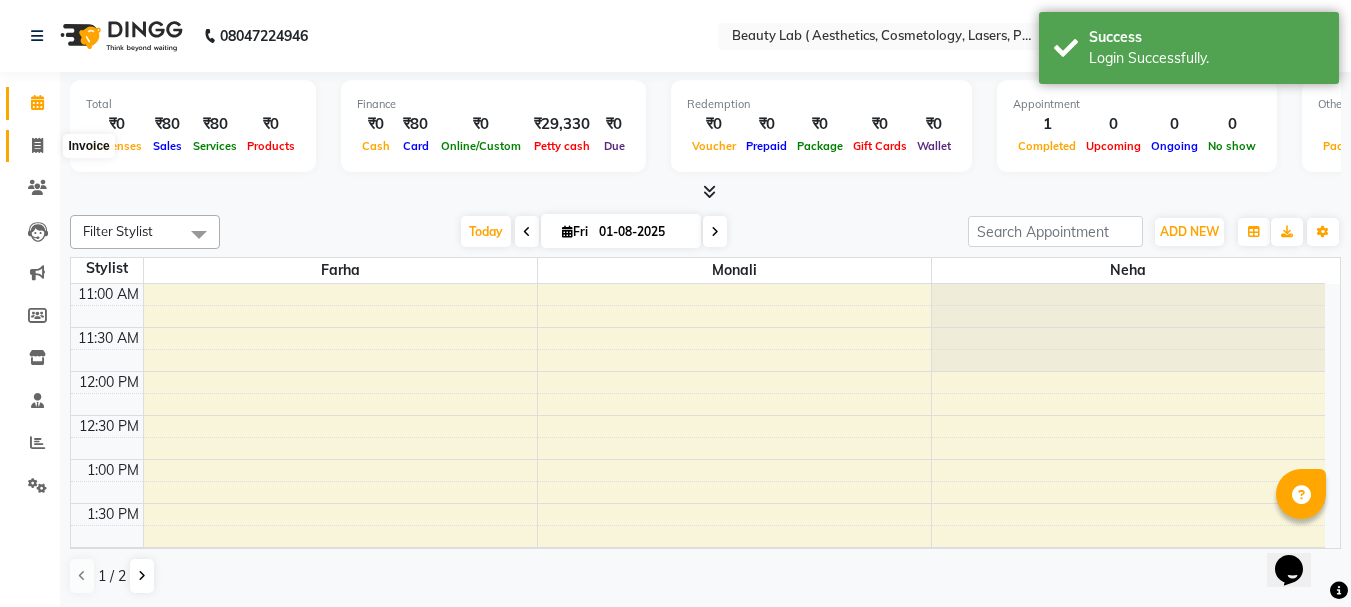 click 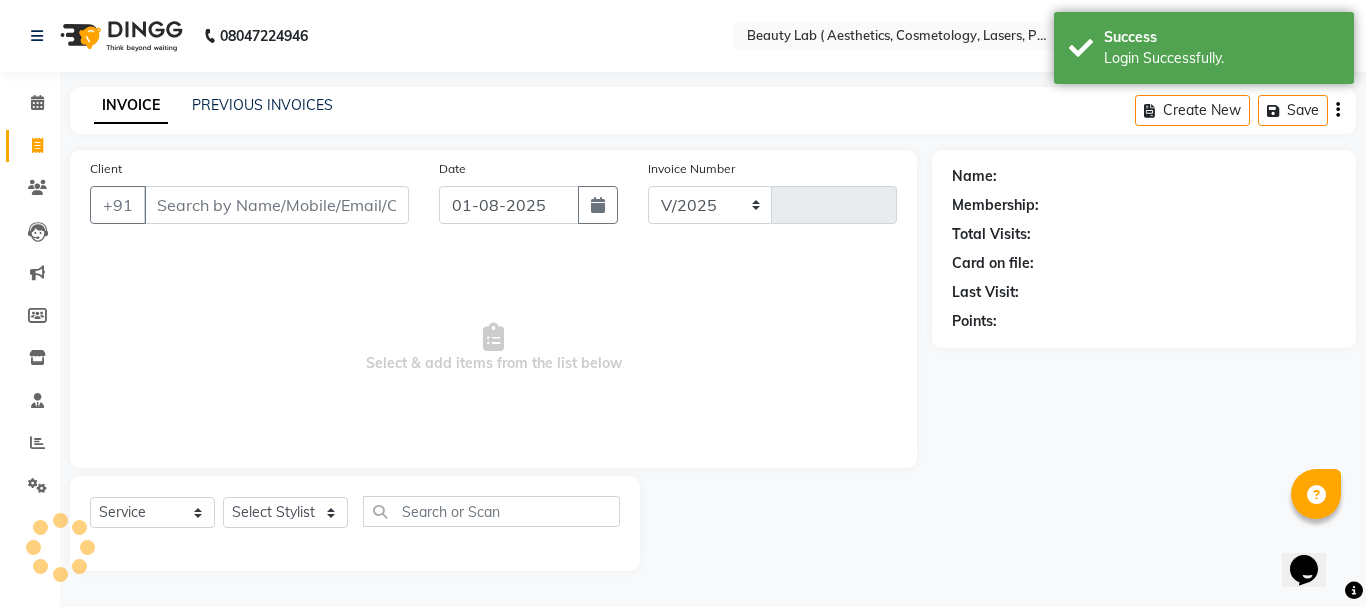 select on "7169" 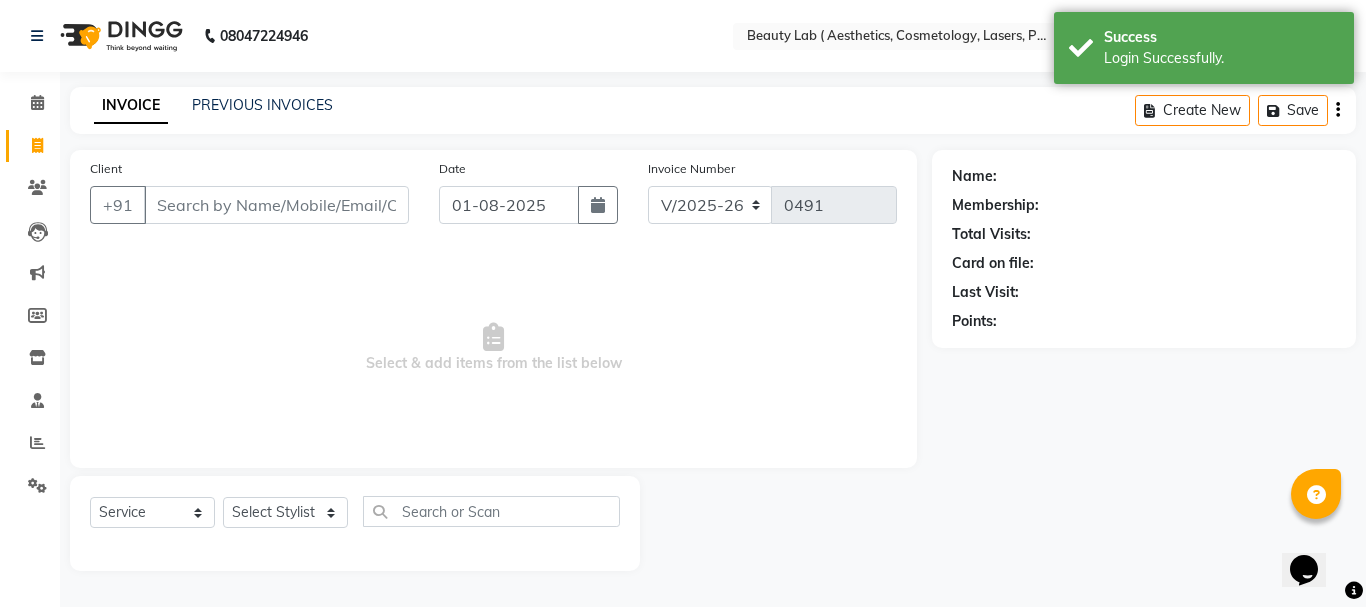 click on "Client" at bounding box center [276, 205] 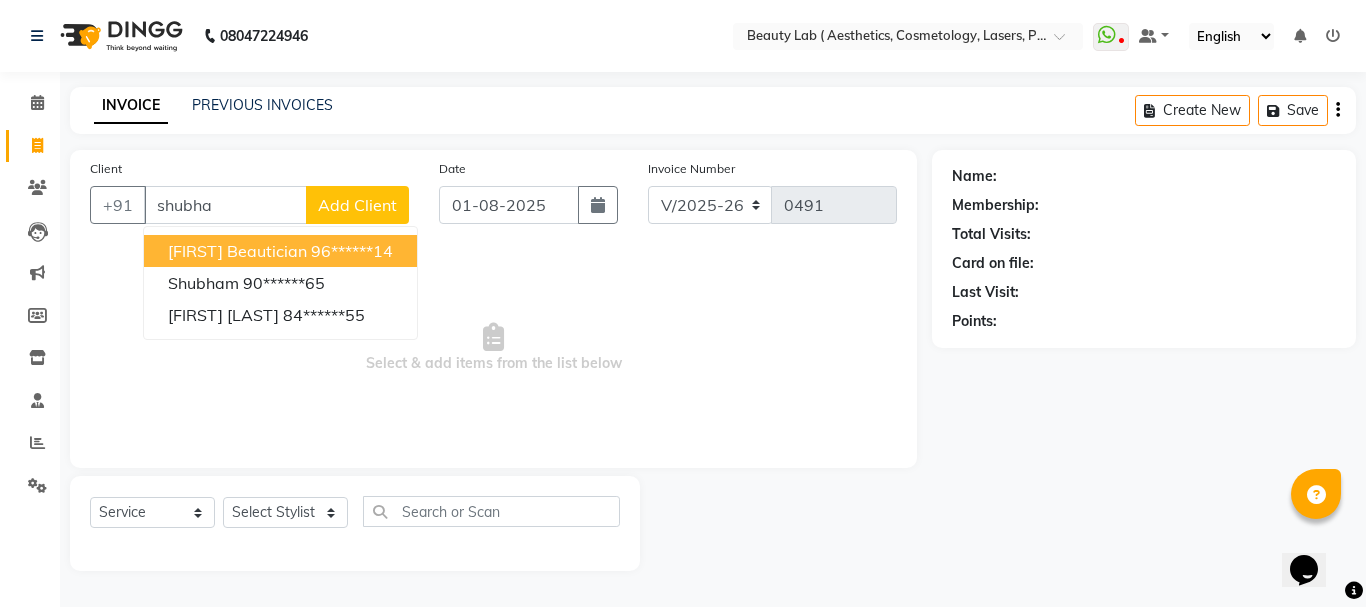 click on "96******14" at bounding box center [352, 251] 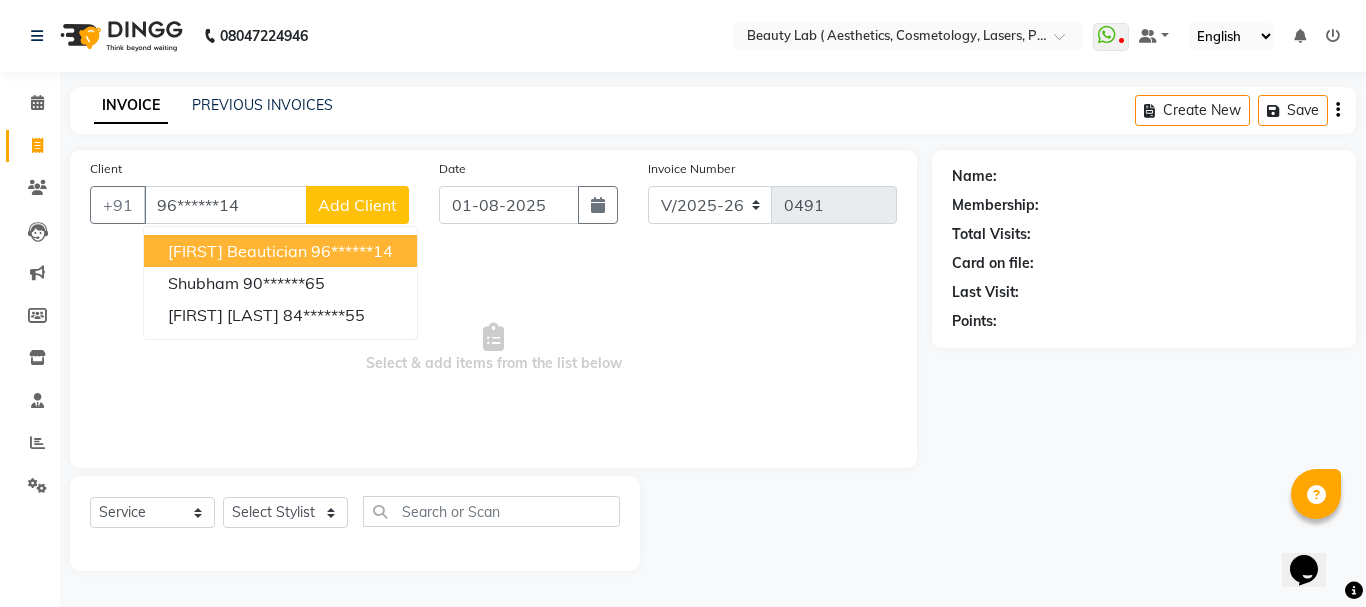 type on "96******14" 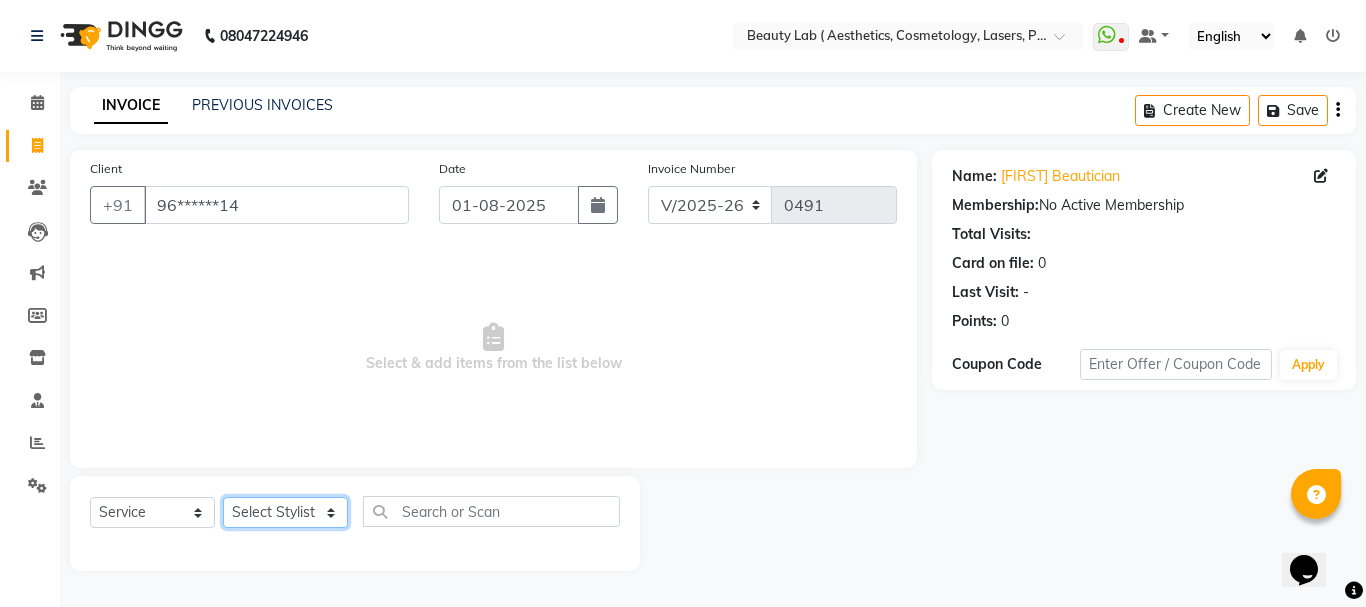 click on "Select Stylist Farha monali neha nishu sarika" 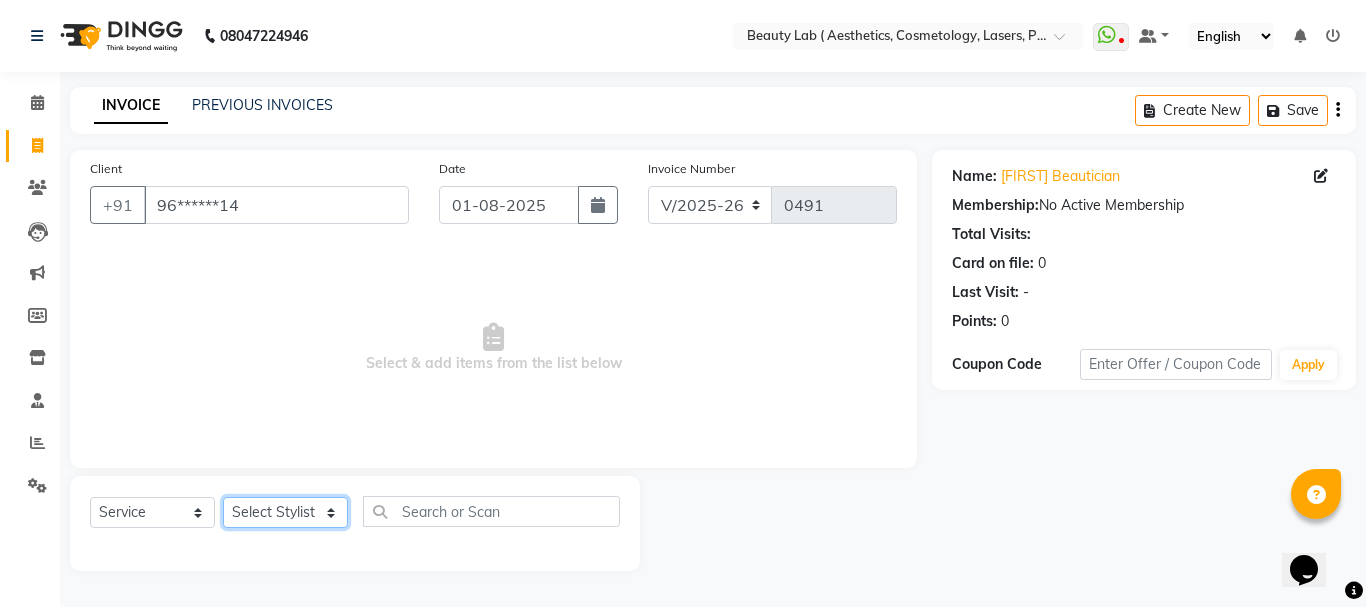 select on "59942" 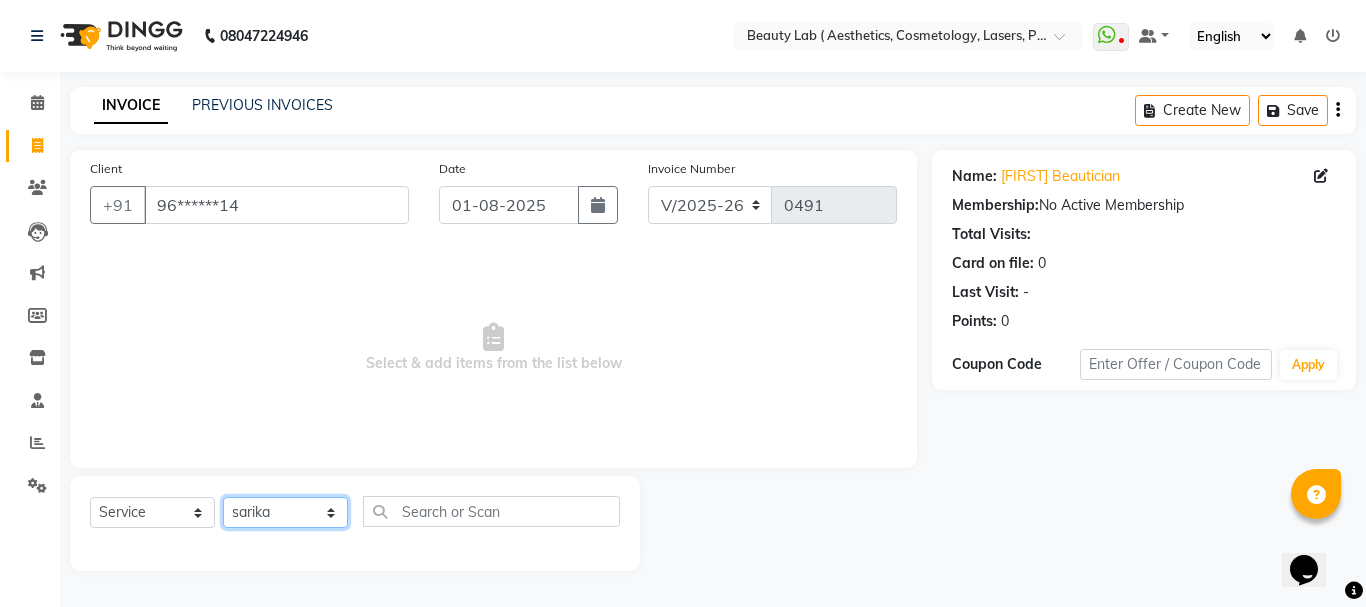 click on "Select Stylist Farha monali neha nishu sarika" 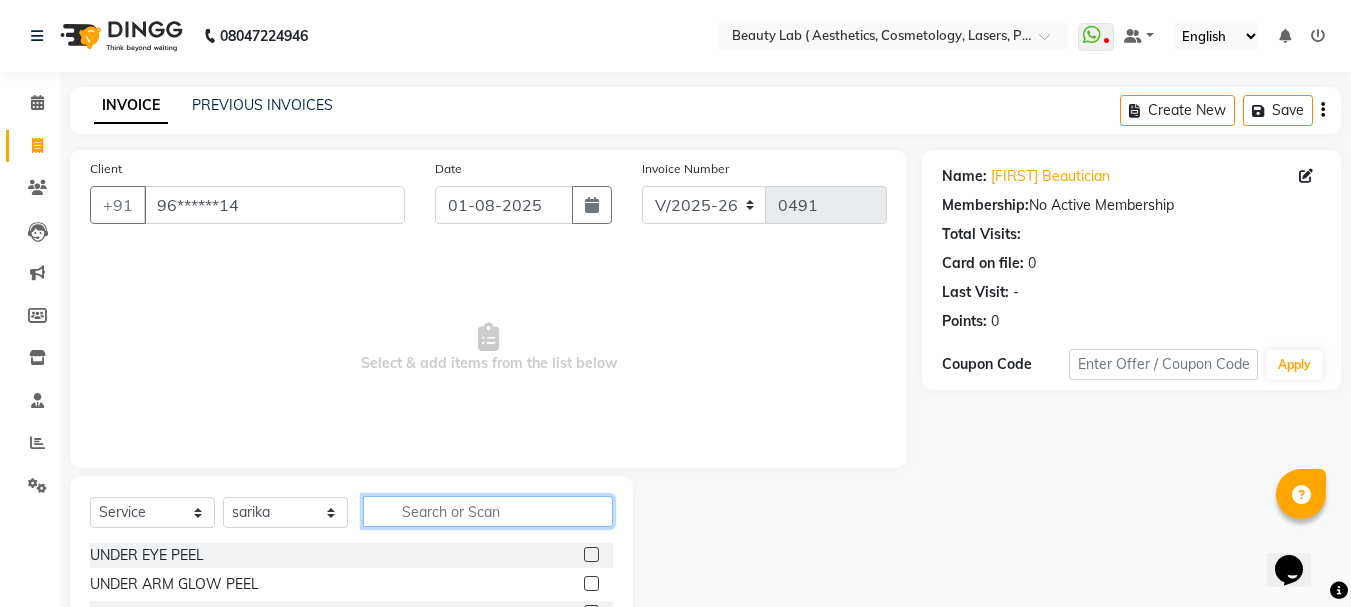 click 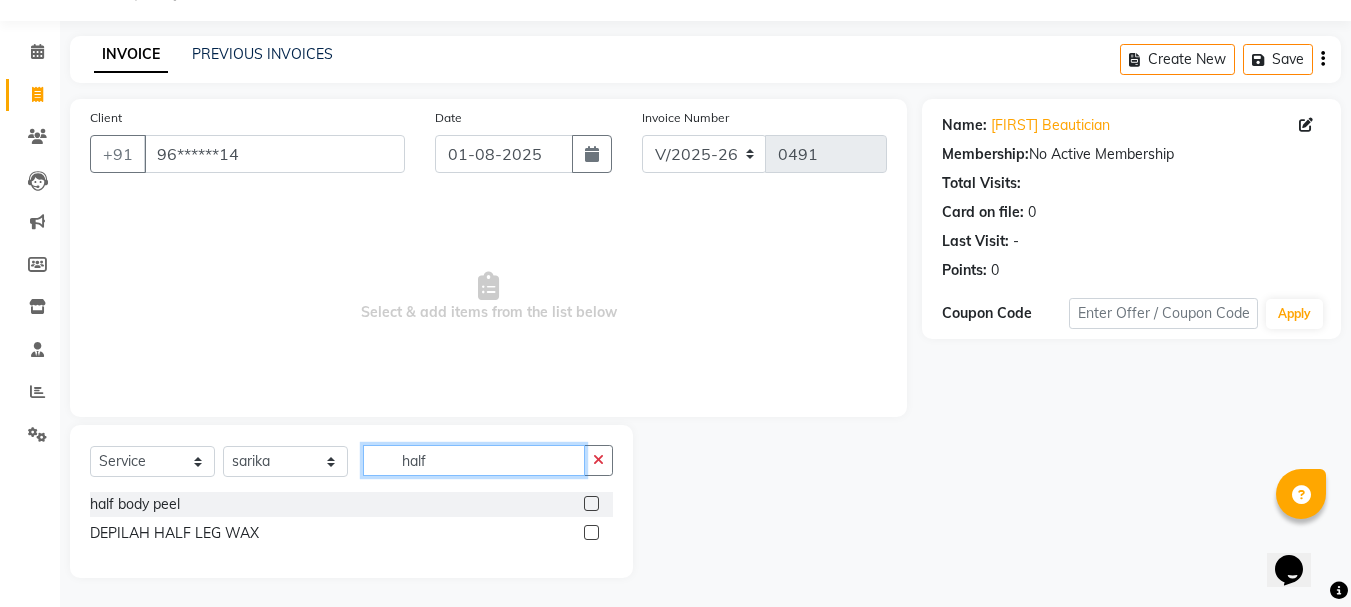 scroll, scrollTop: 52, scrollLeft: 0, axis: vertical 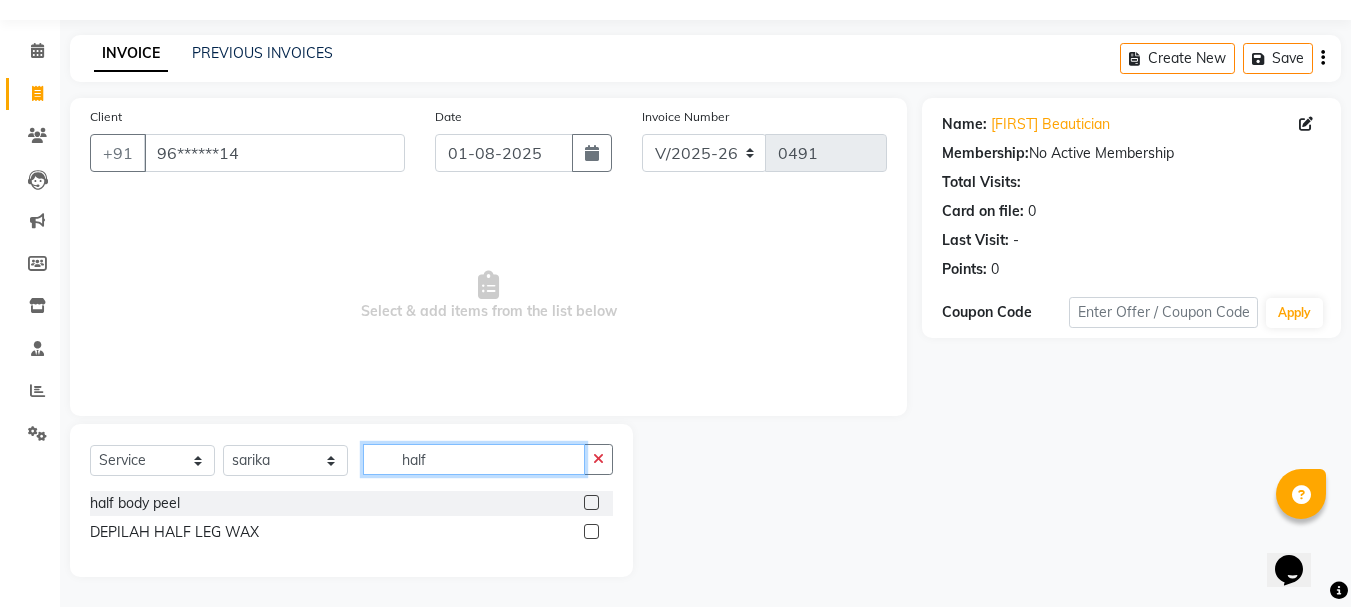 type on "half" 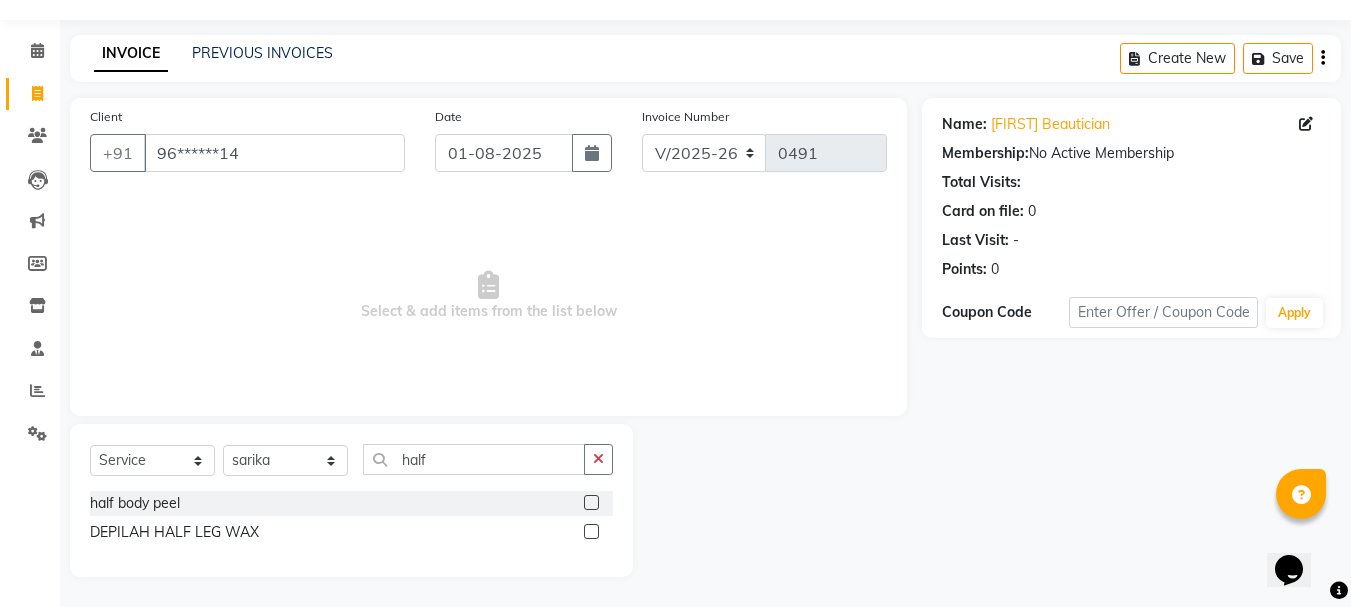 click 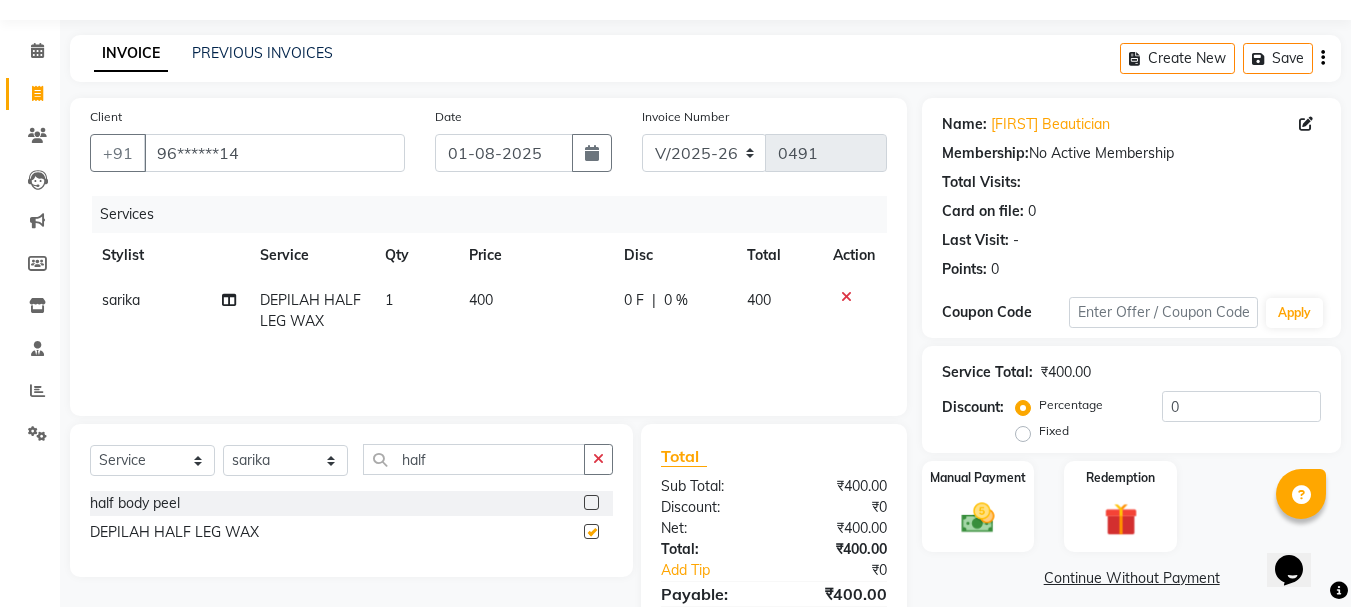 checkbox on "false" 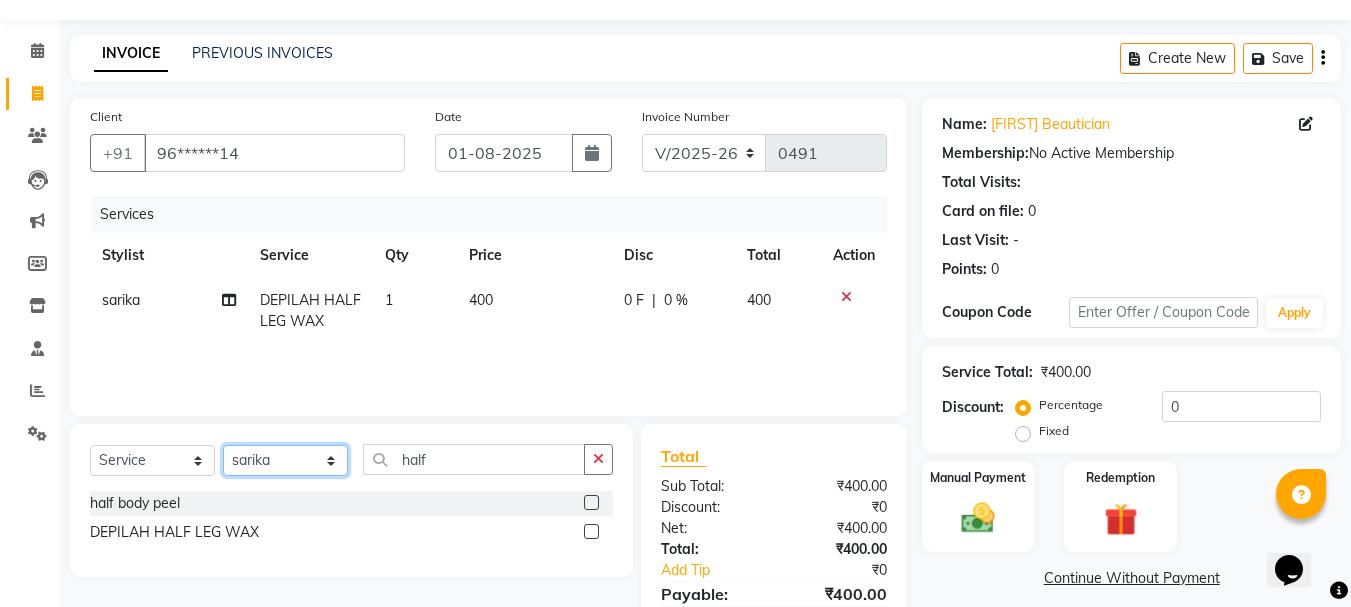 click on "Select Stylist Farha monali neha nishu sarika" 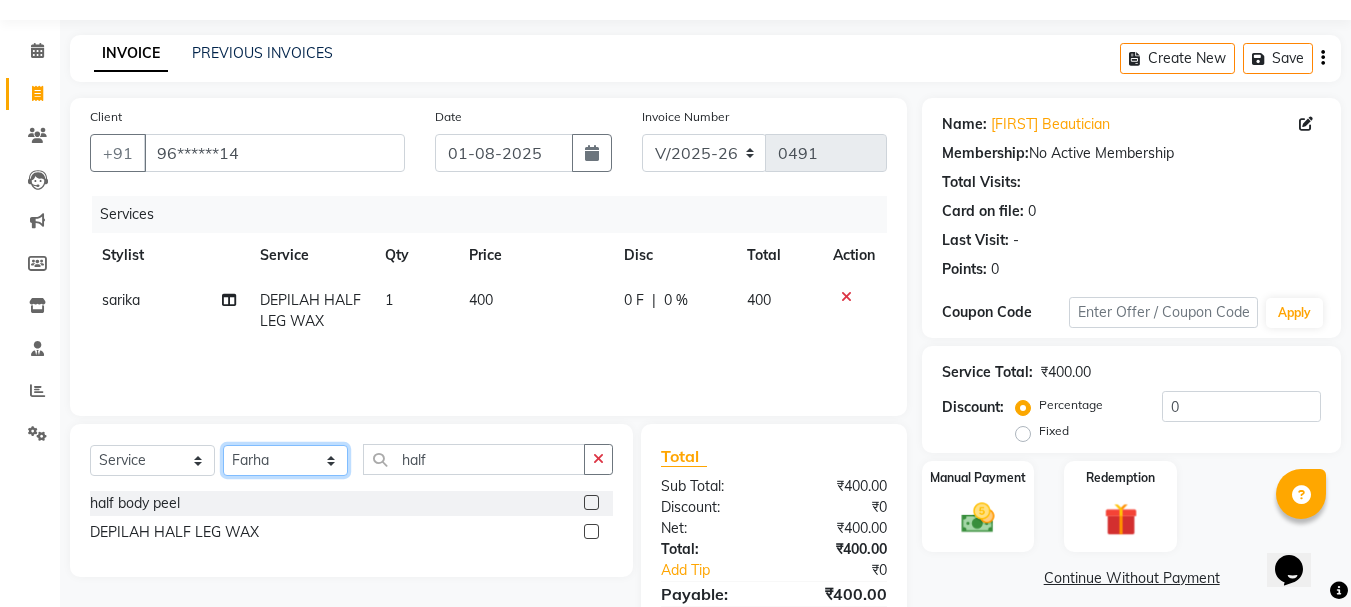 click on "Select Stylist Farha monali neha nishu sarika" 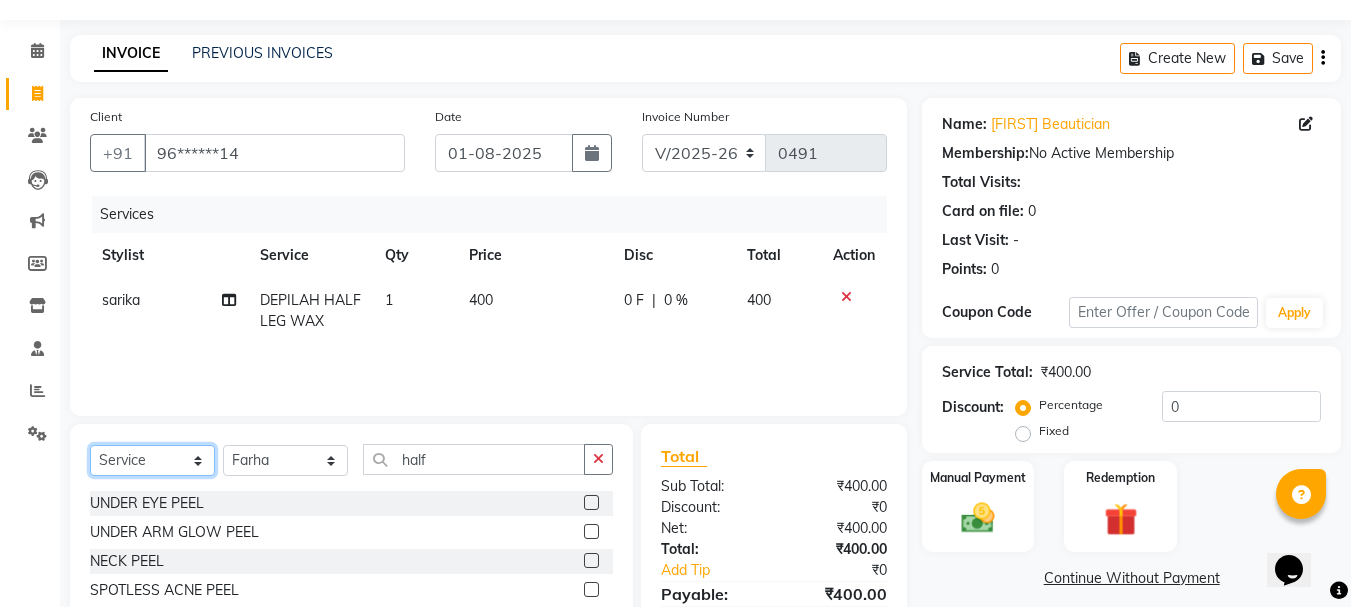 click on "Select  Service  Product  Membership  Package Voucher Prepaid Gift Card" 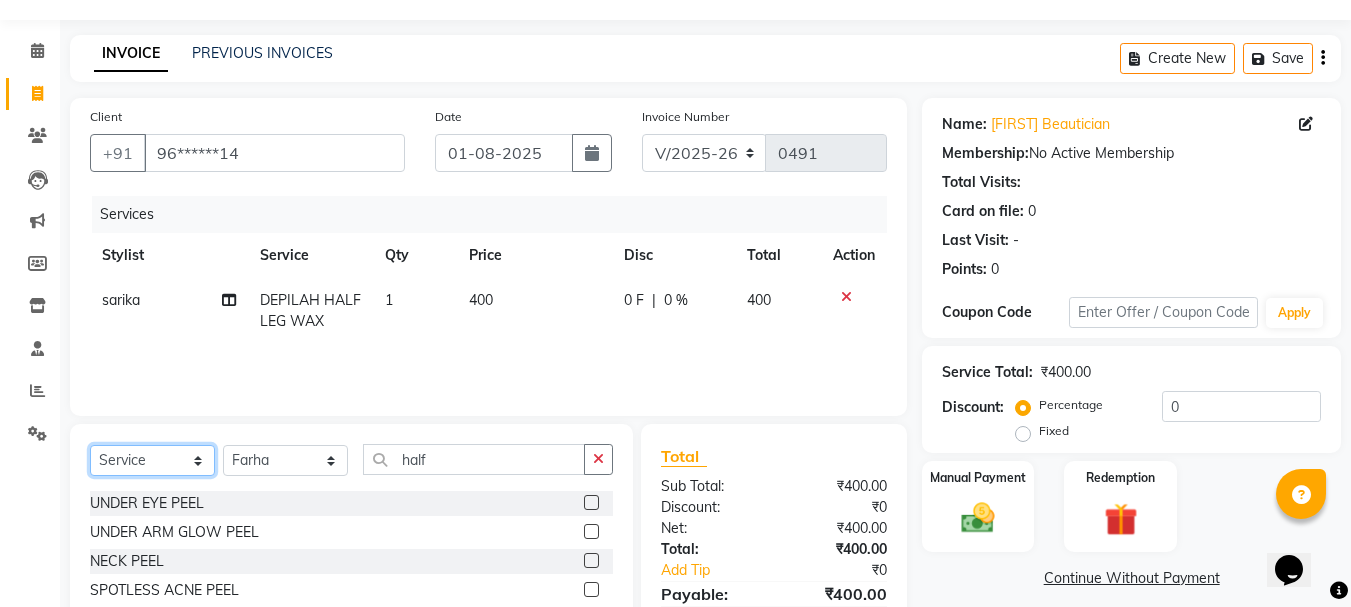 select on "product" 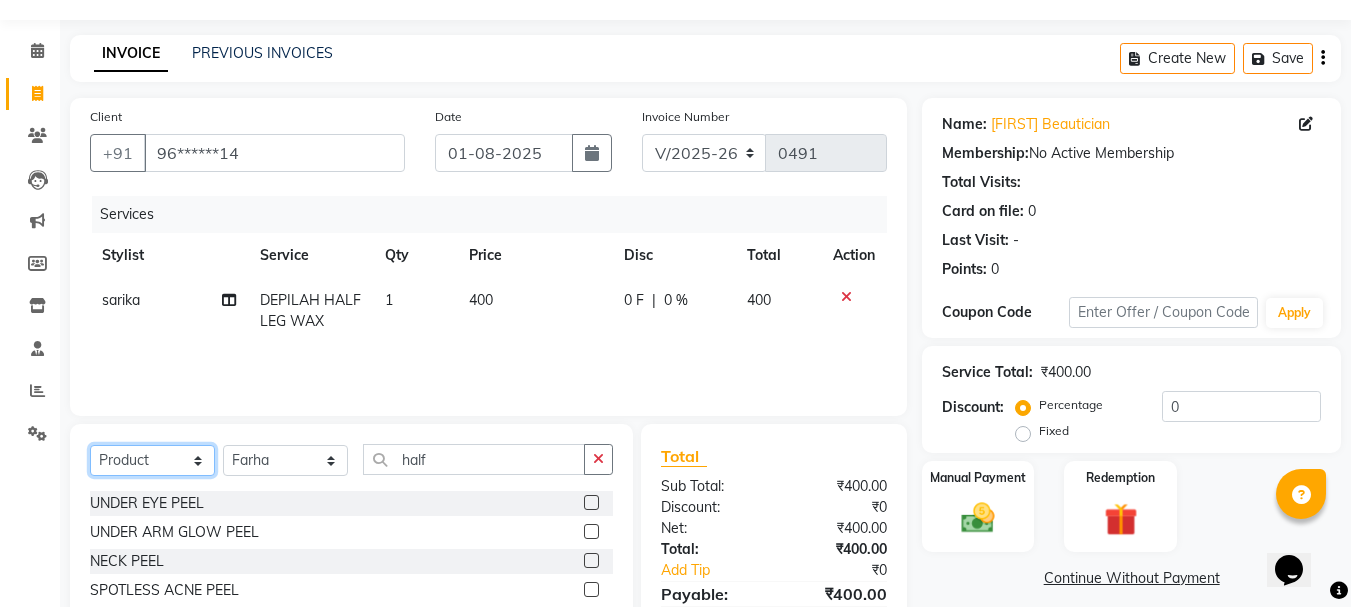 click on "Select  Service  Product  Membership  Package Voucher Prepaid Gift Card" 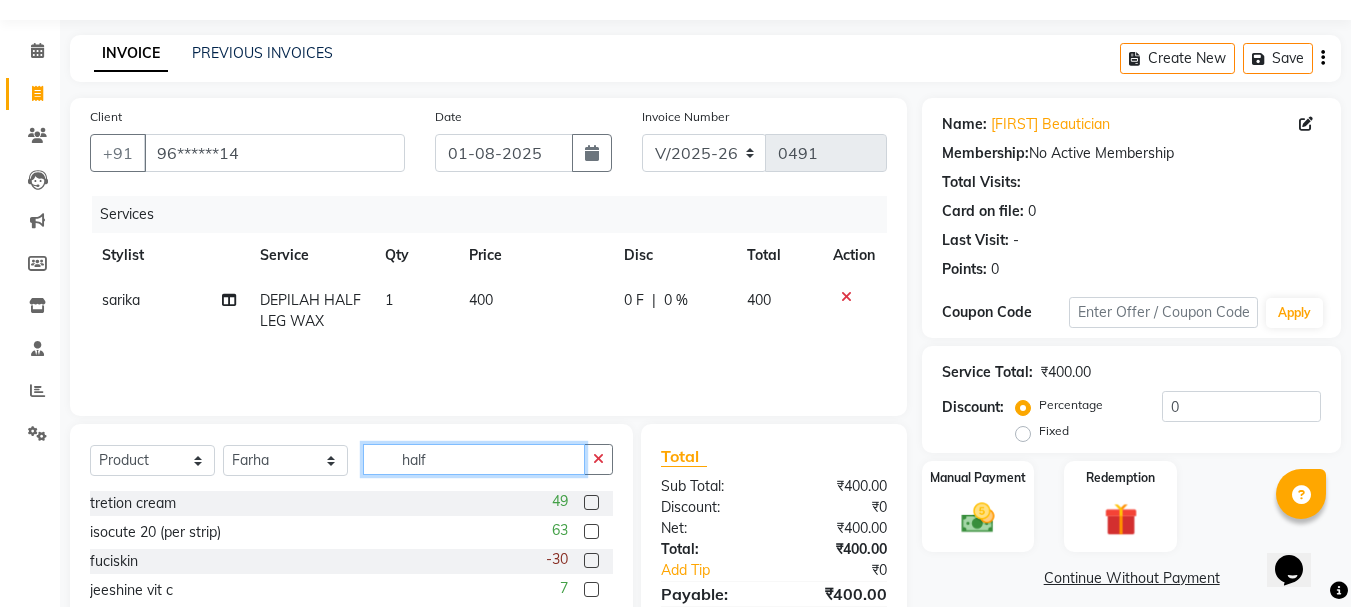 click on "half" 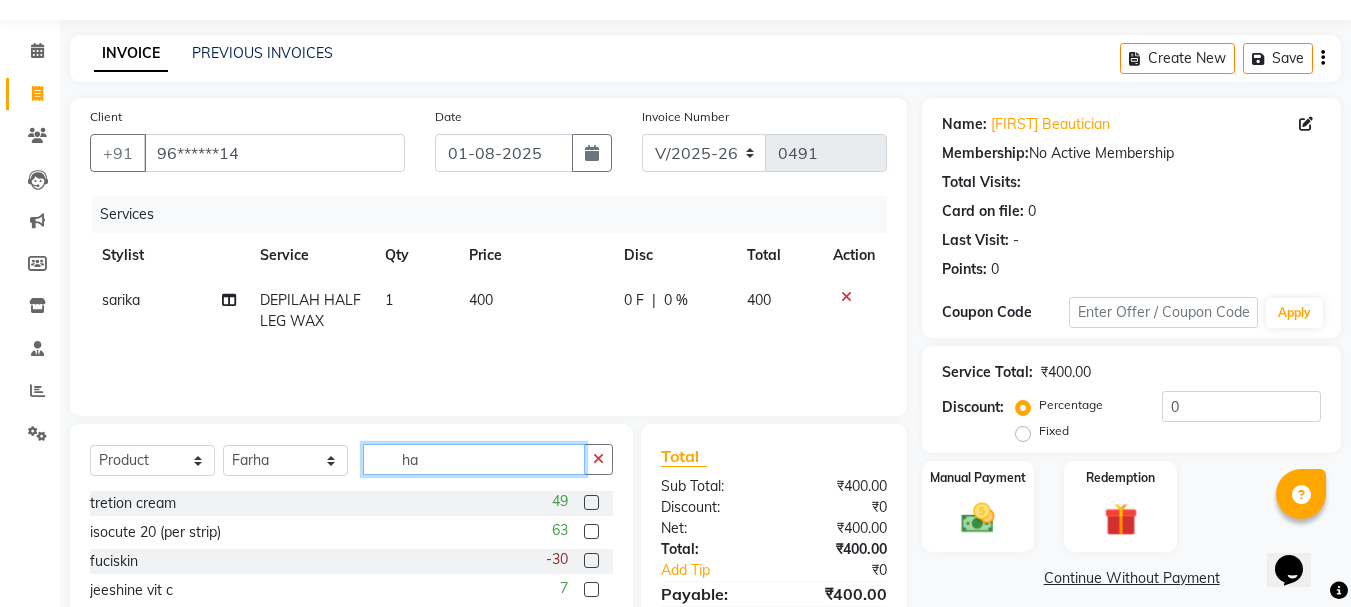 type on "h" 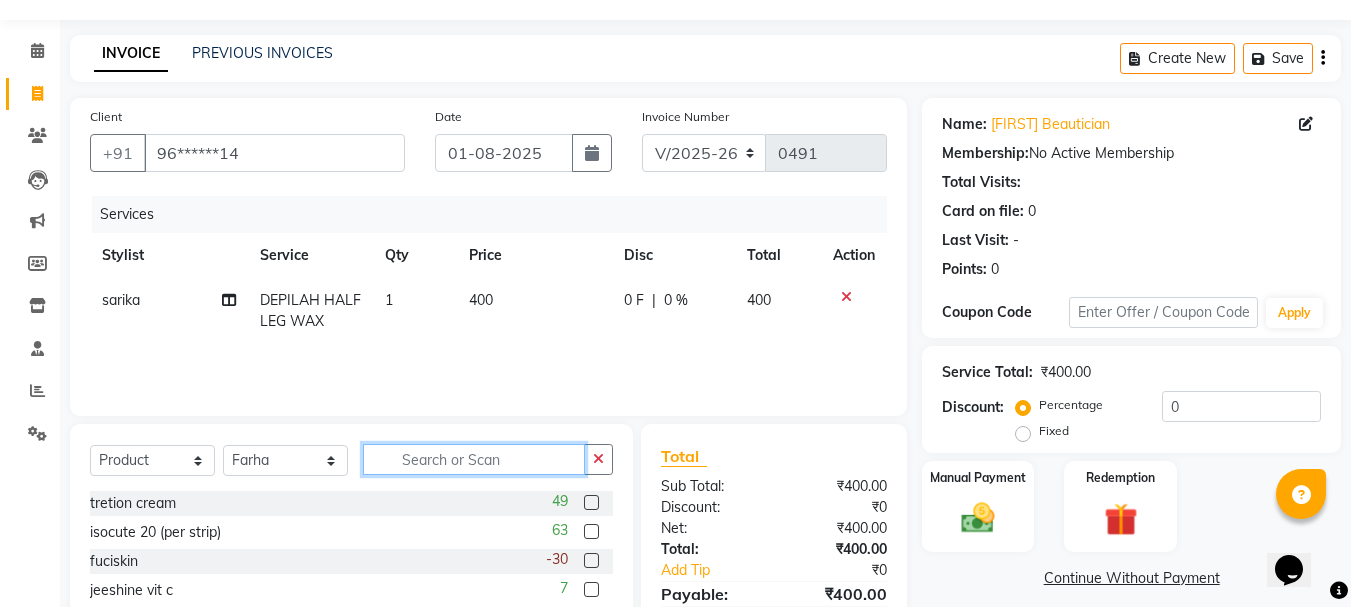 click 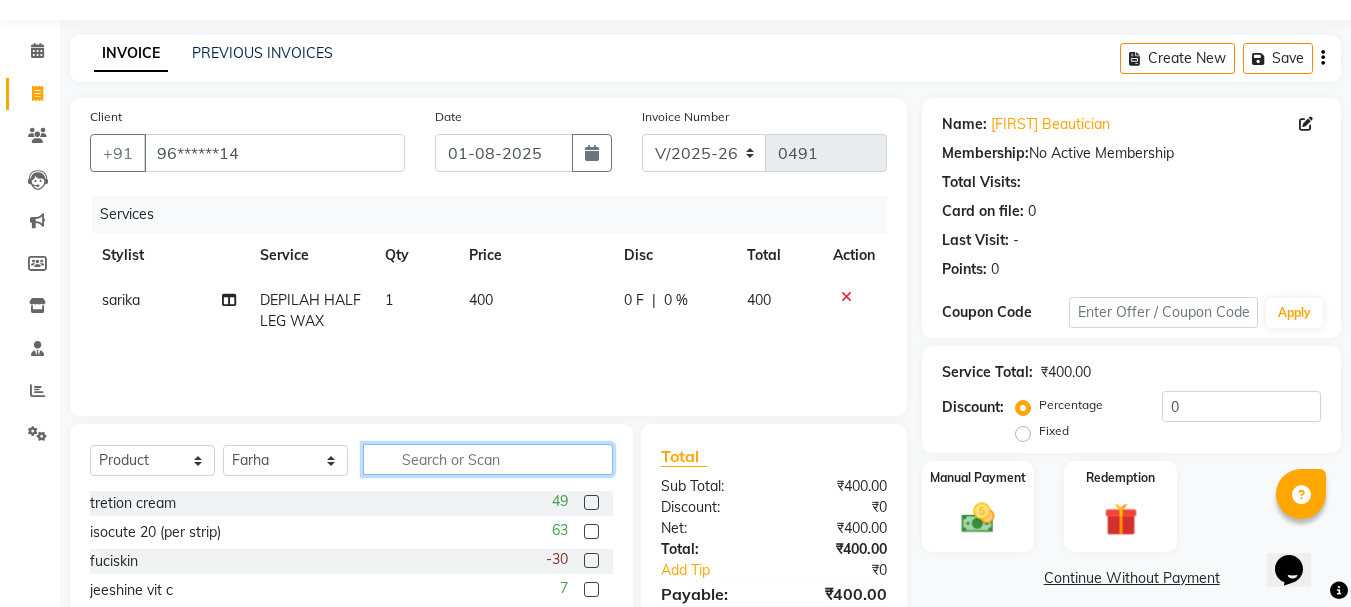 click 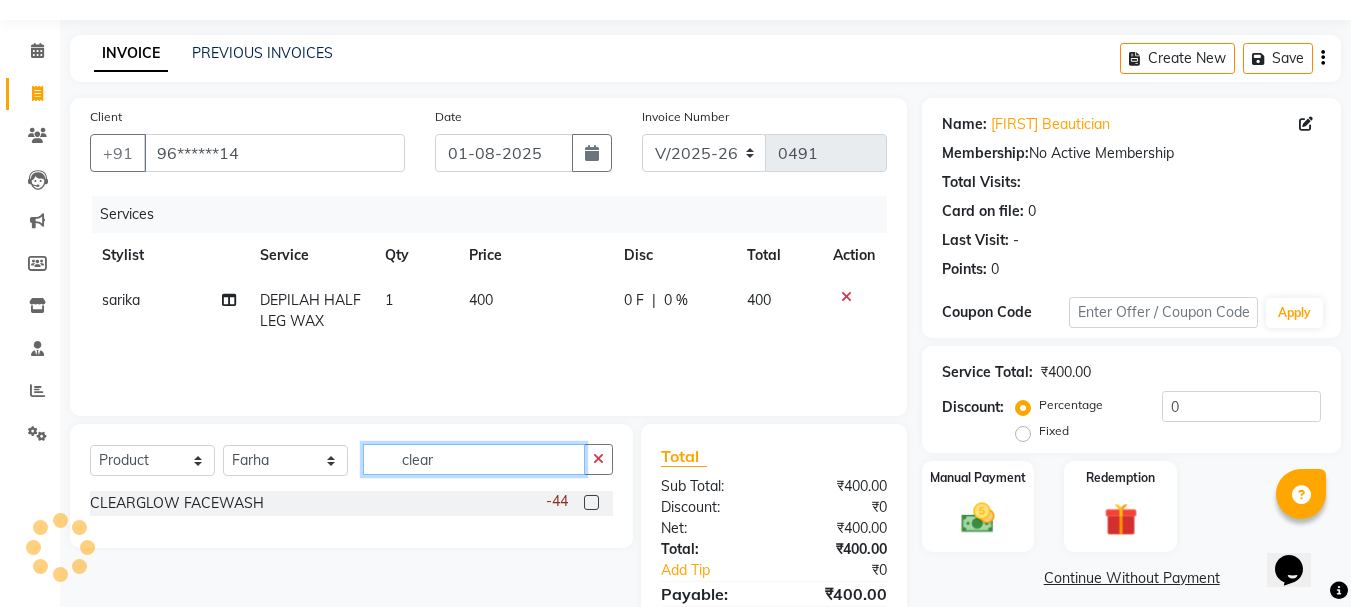 type on "clear" 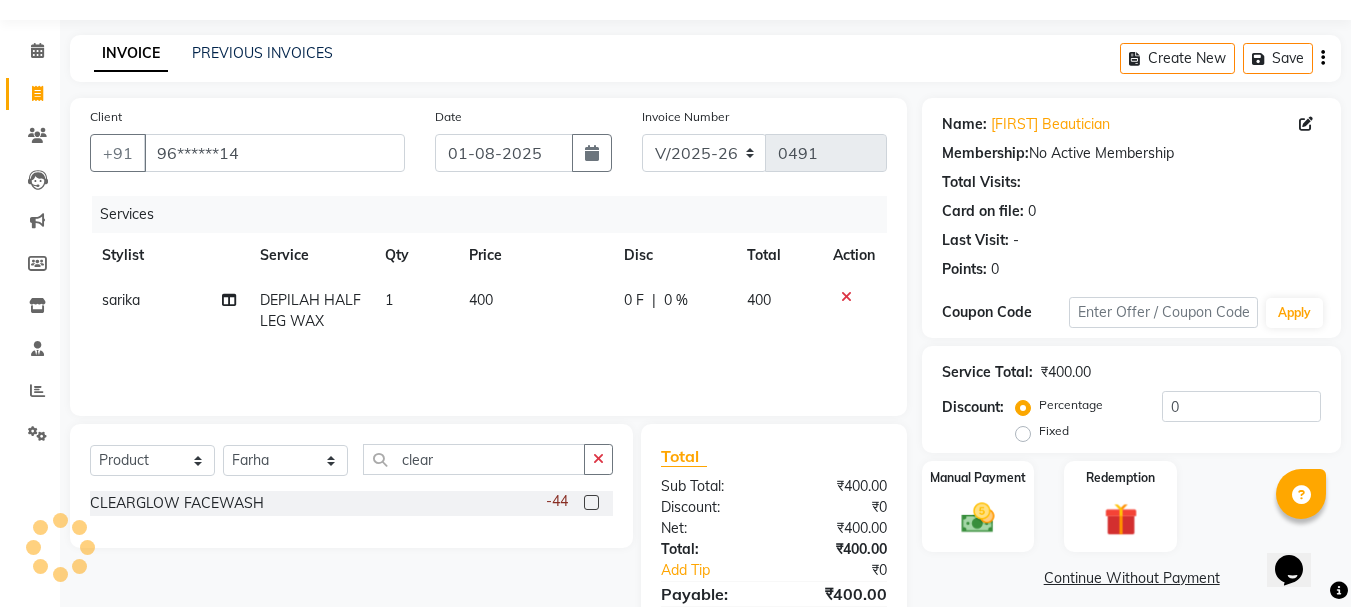 click 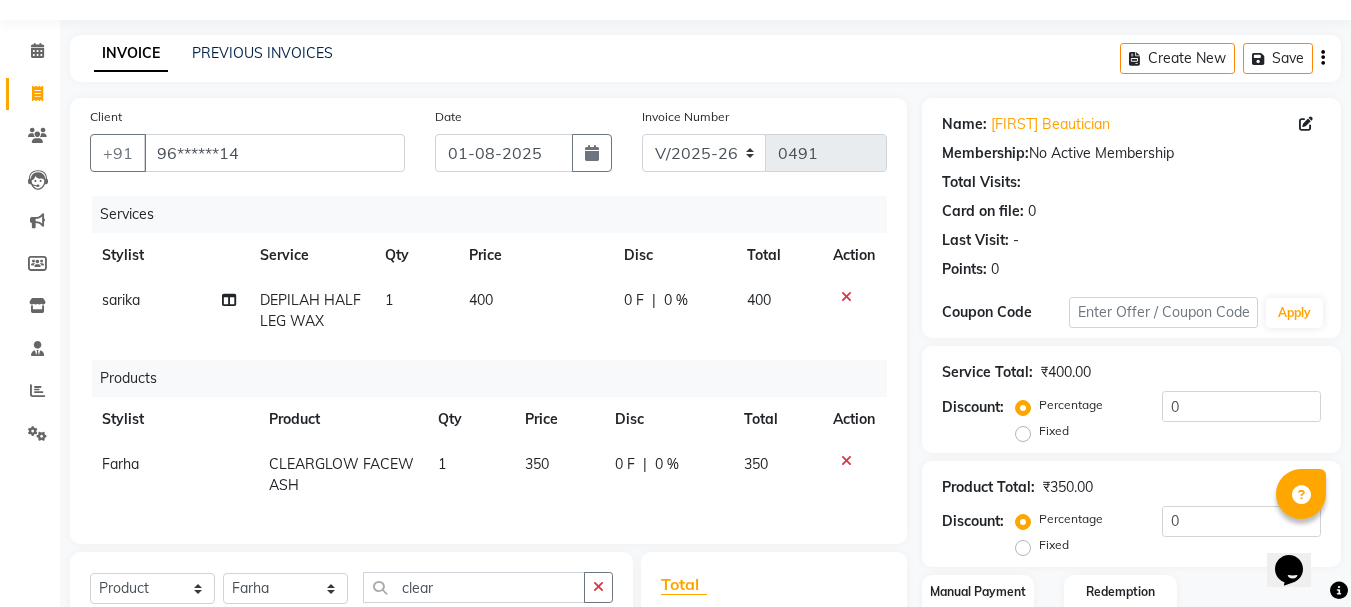 click on "350" 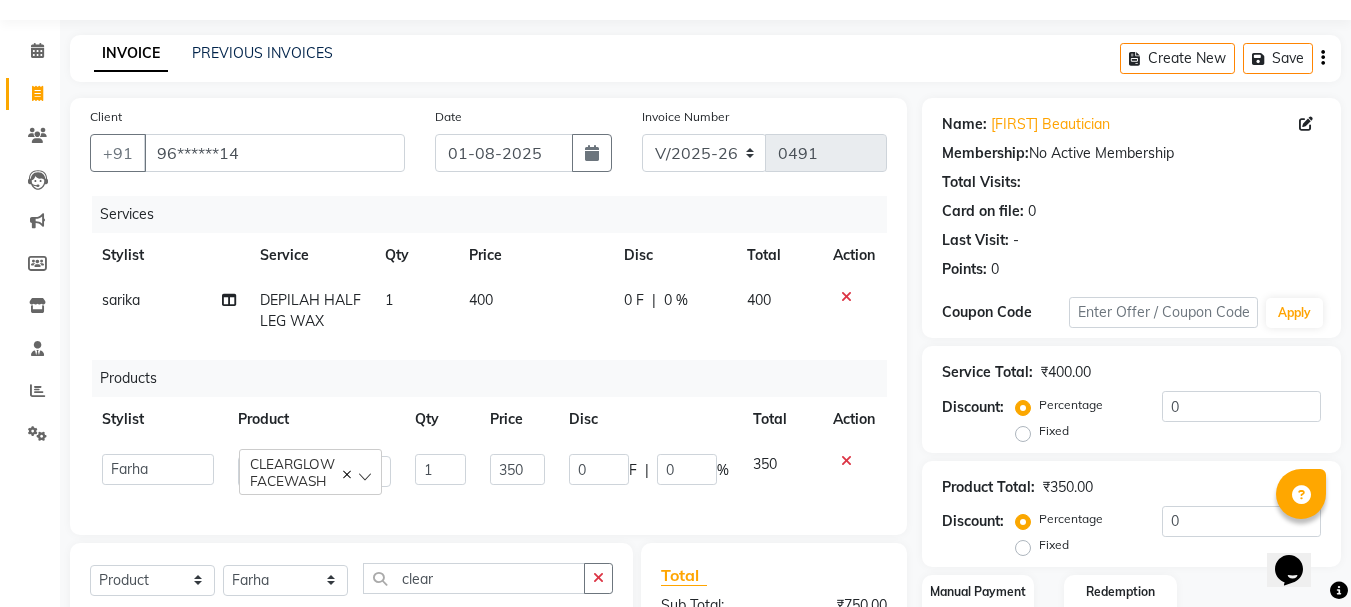 checkbox on "false" 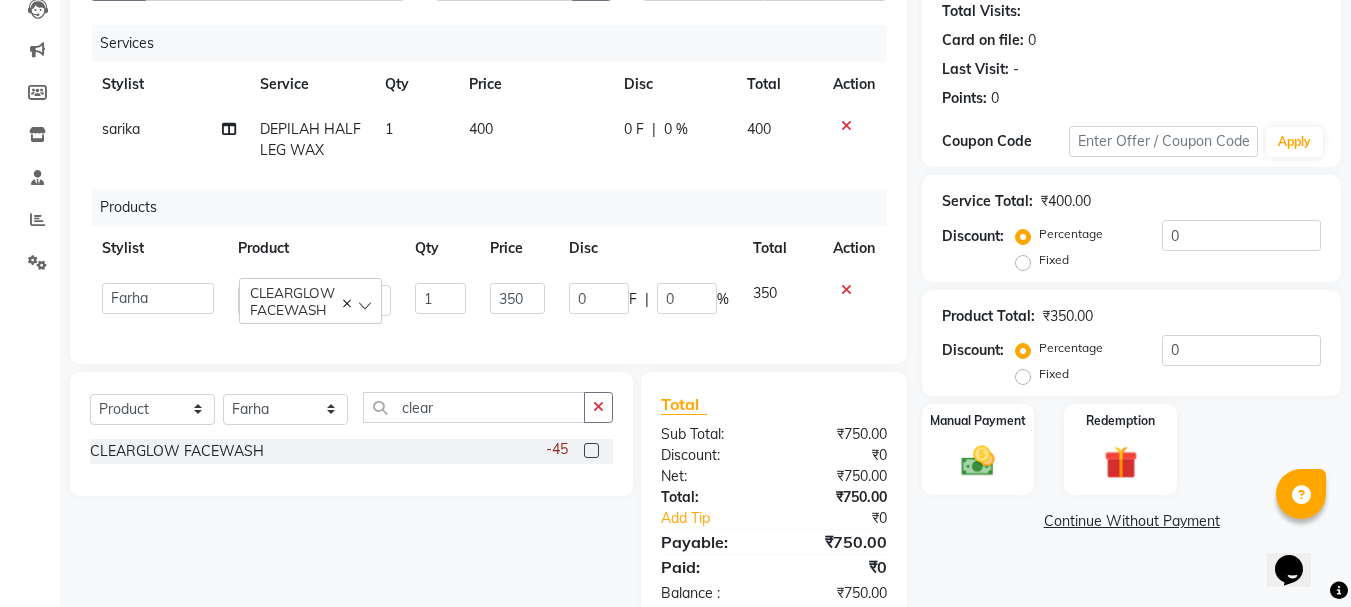 scroll, scrollTop: 285, scrollLeft: 0, axis: vertical 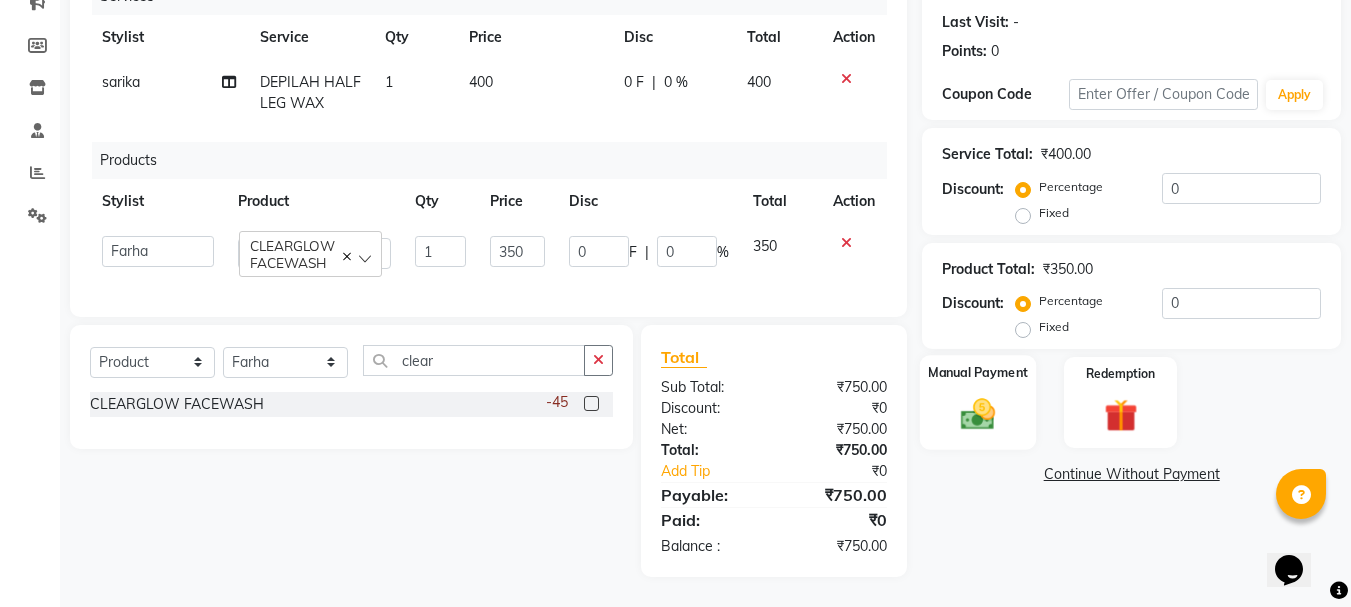 click 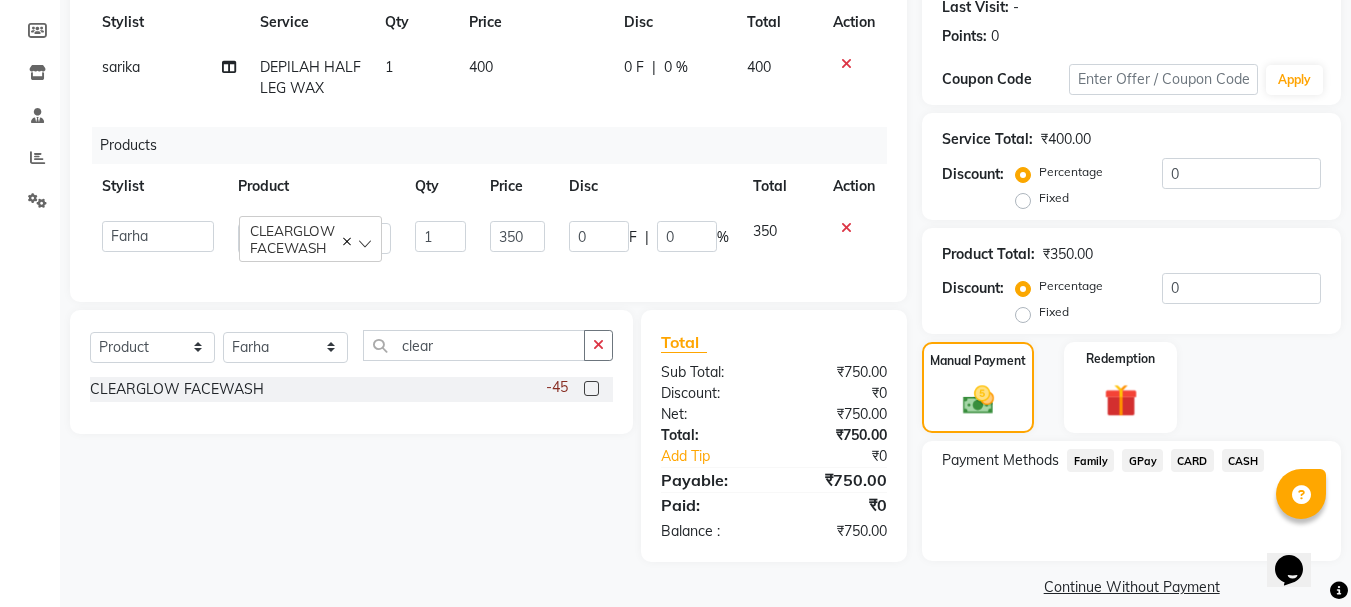 click on "Family" 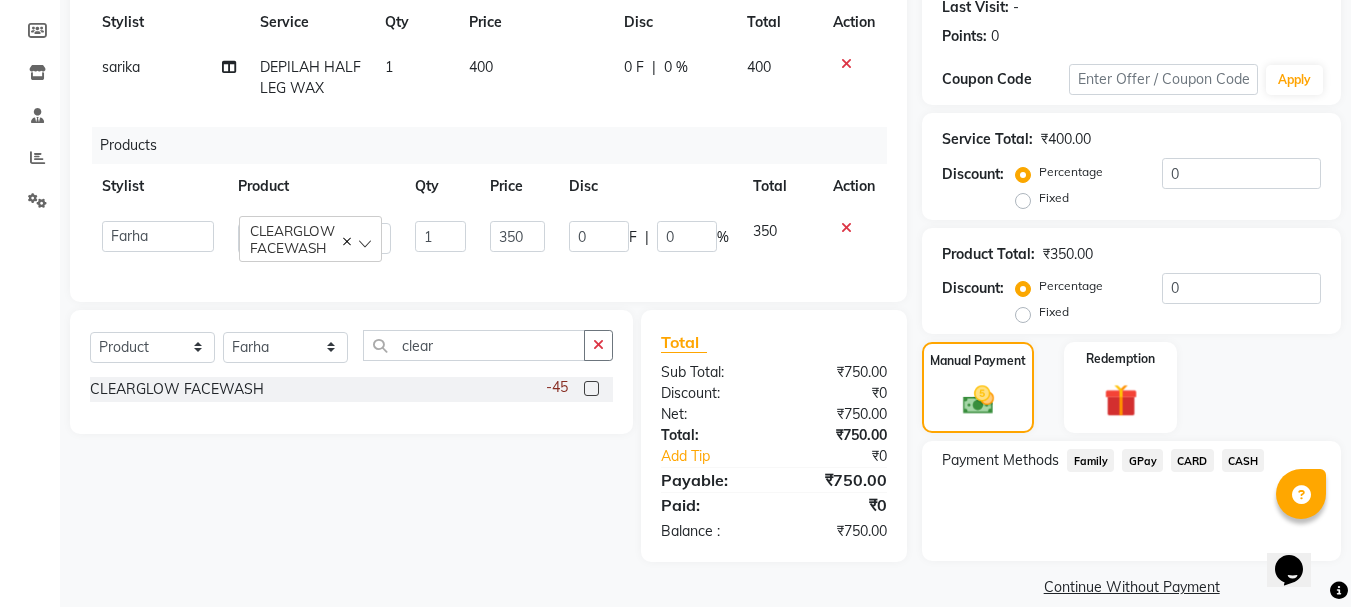 click on "Family" 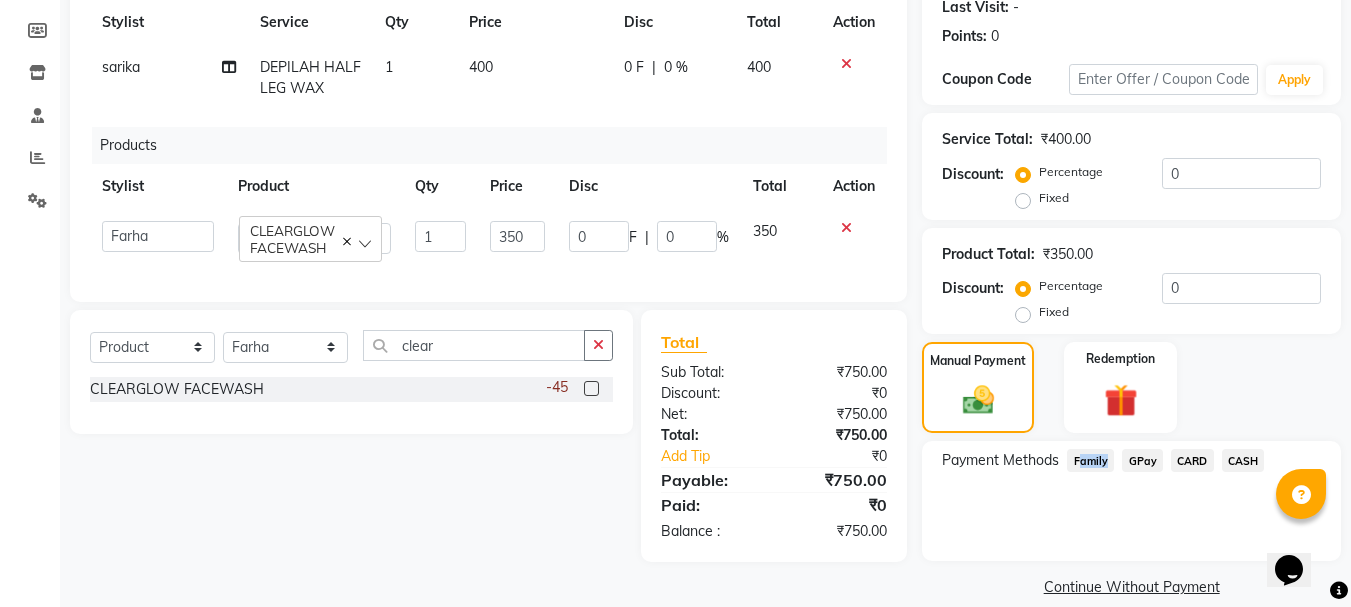 click on "Family" 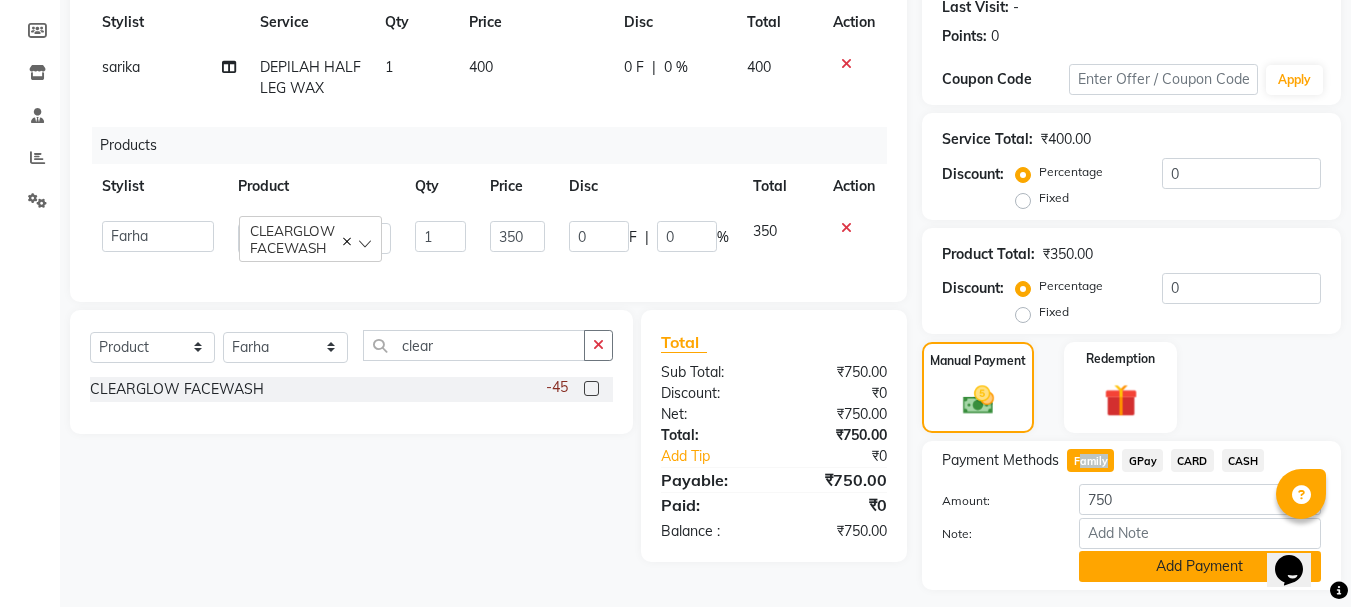 click on "Add Payment" 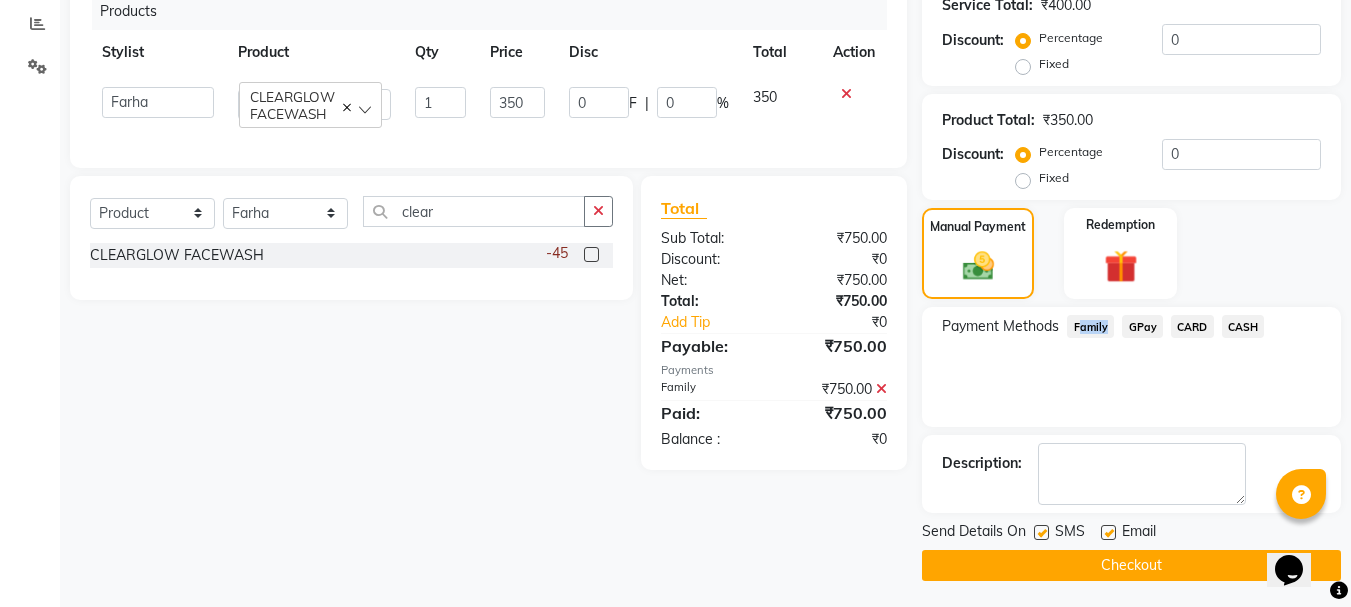 scroll, scrollTop: 423, scrollLeft: 0, axis: vertical 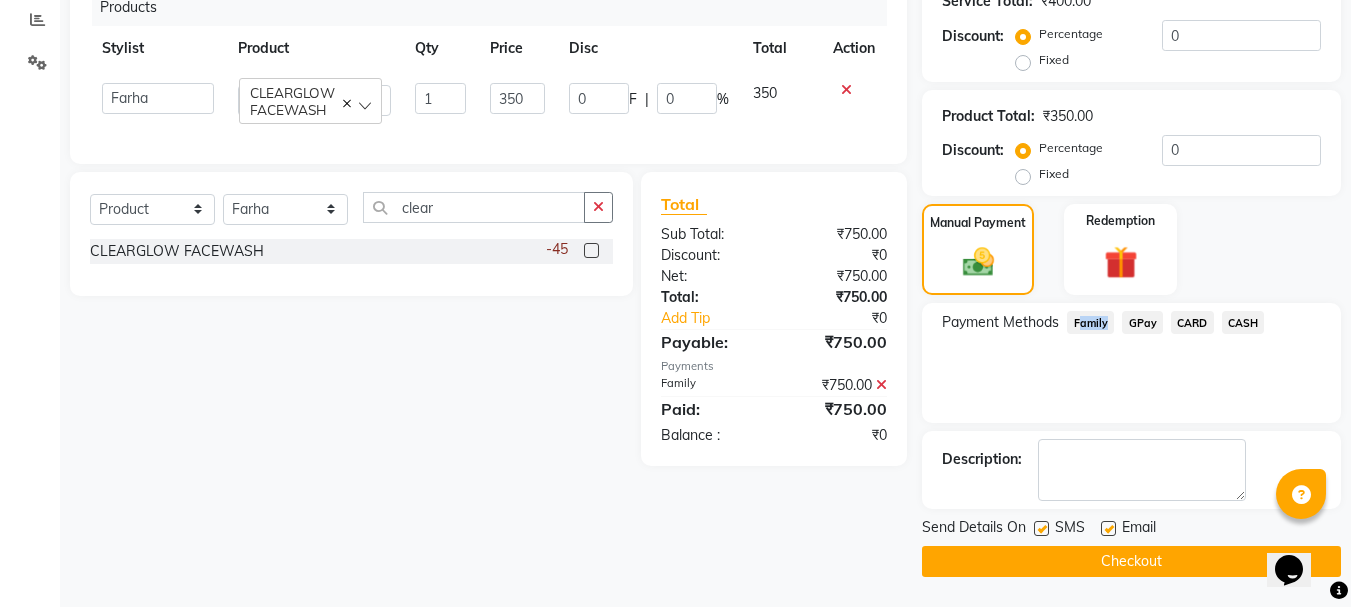 click on "Checkout" 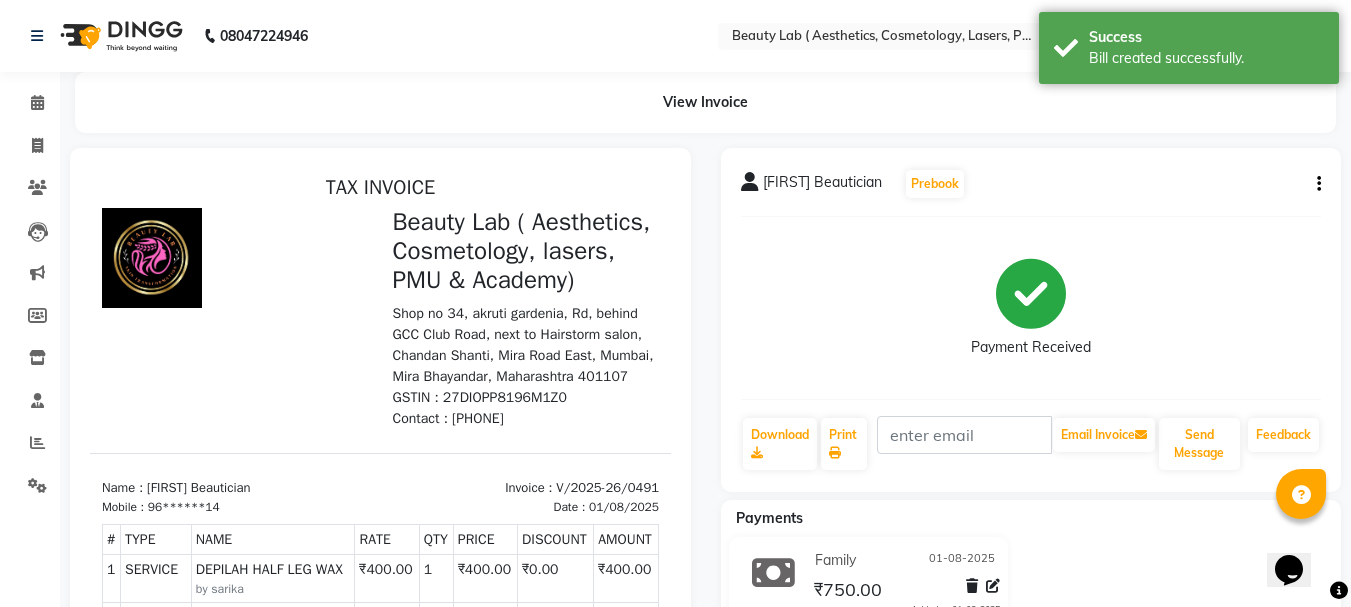 scroll, scrollTop: 0, scrollLeft: 0, axis: both 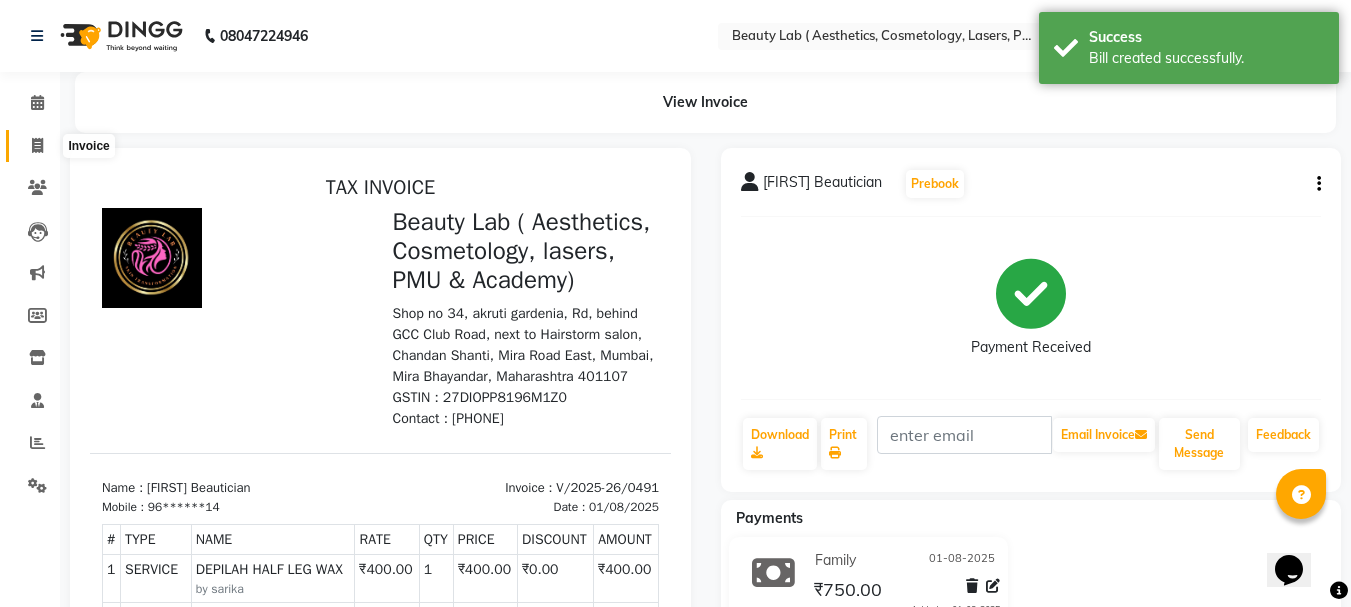 click 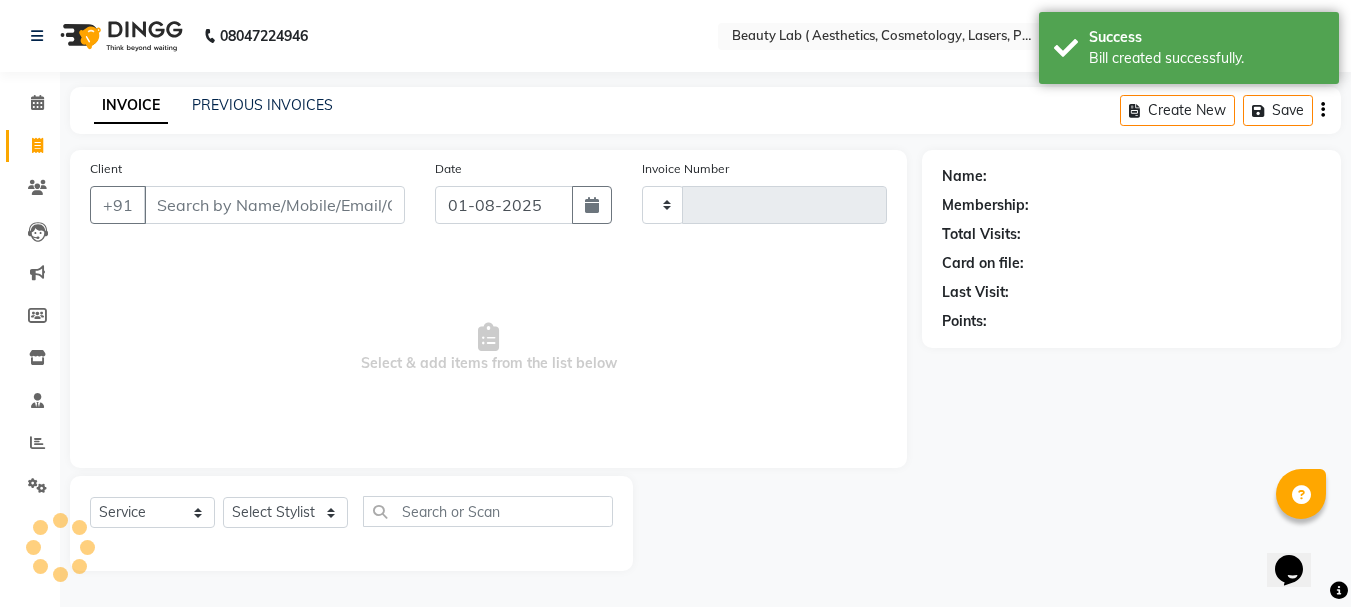 type on "0492" 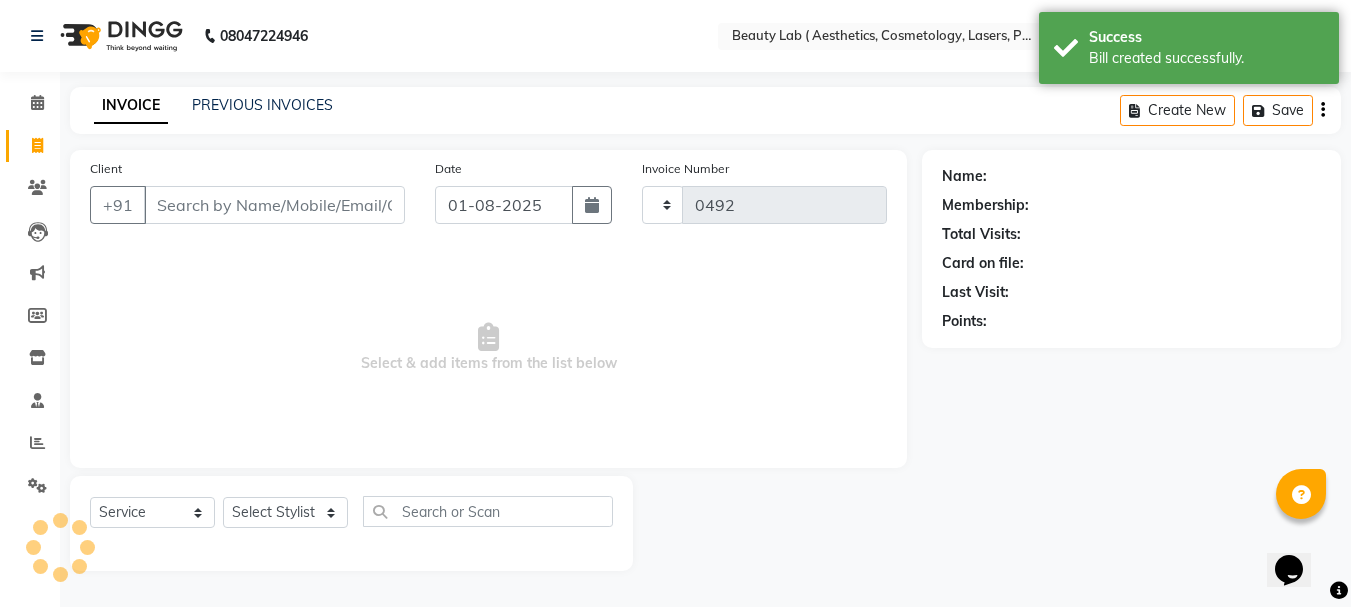 select on "7169" 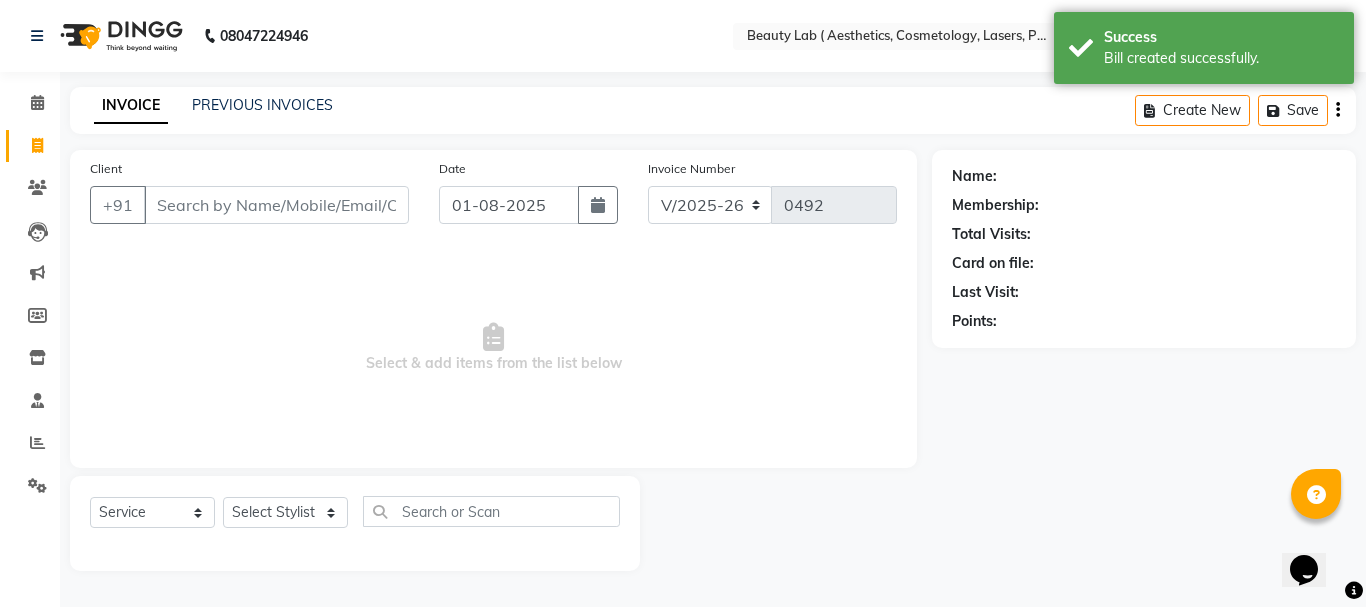 click on "Client" at bounding box center (276, 205) 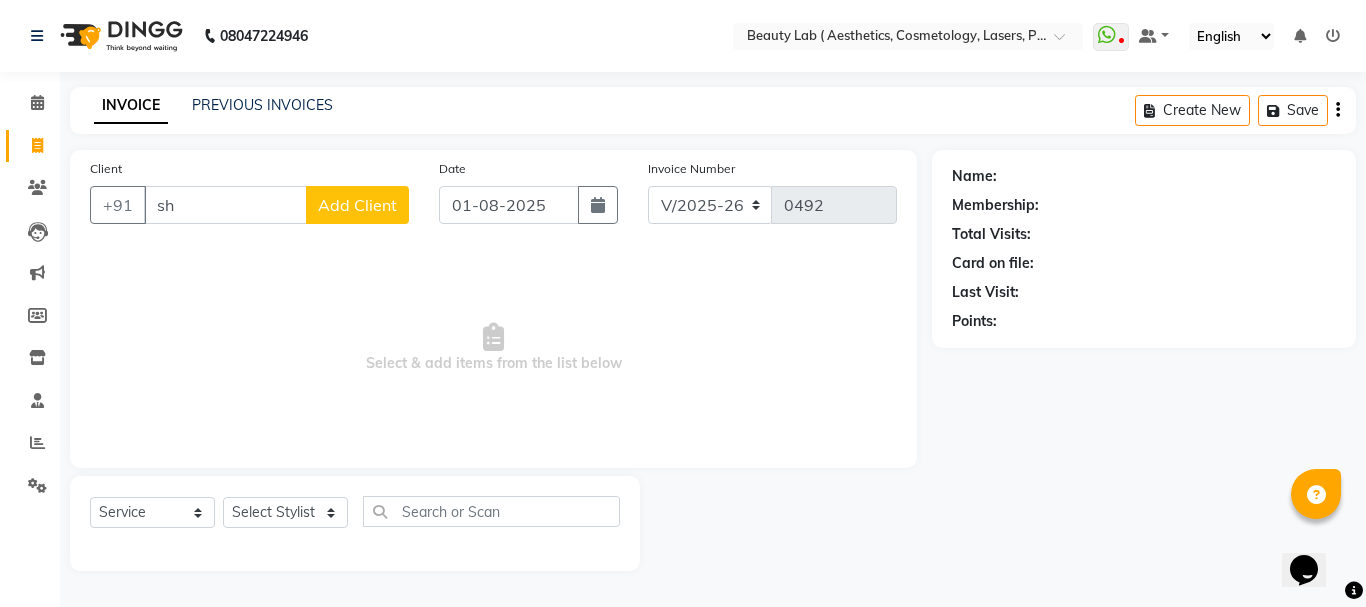 type on "s" 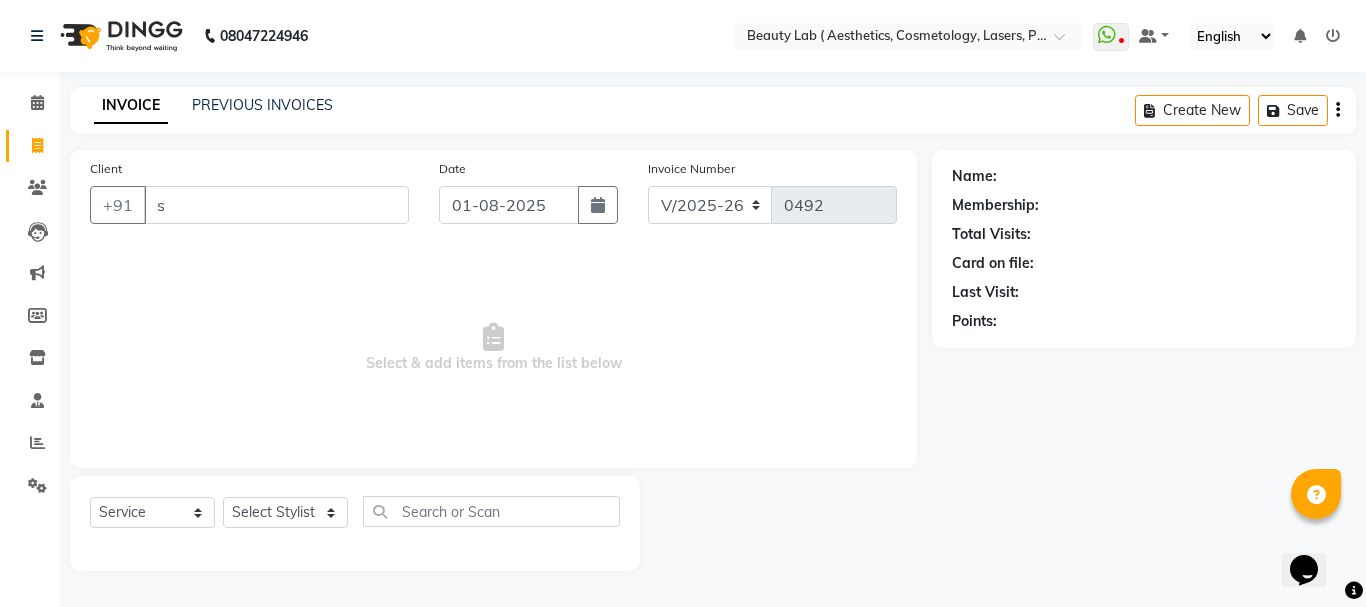 type 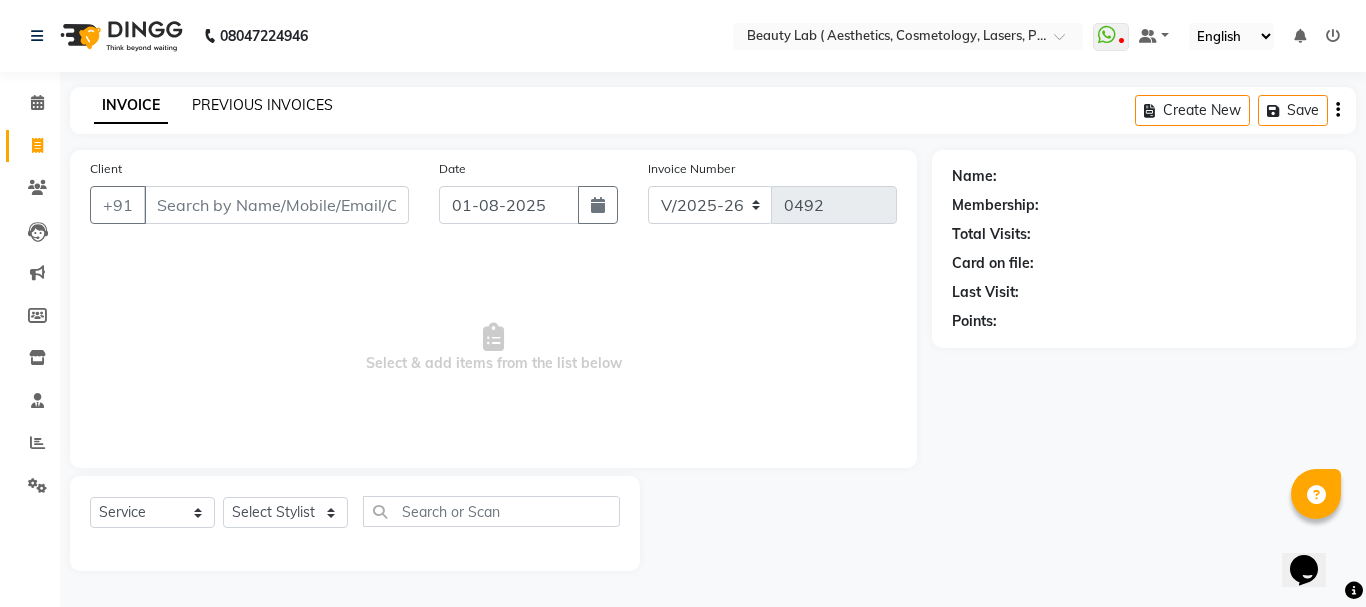 click on "PREVIOUS INVOICES" 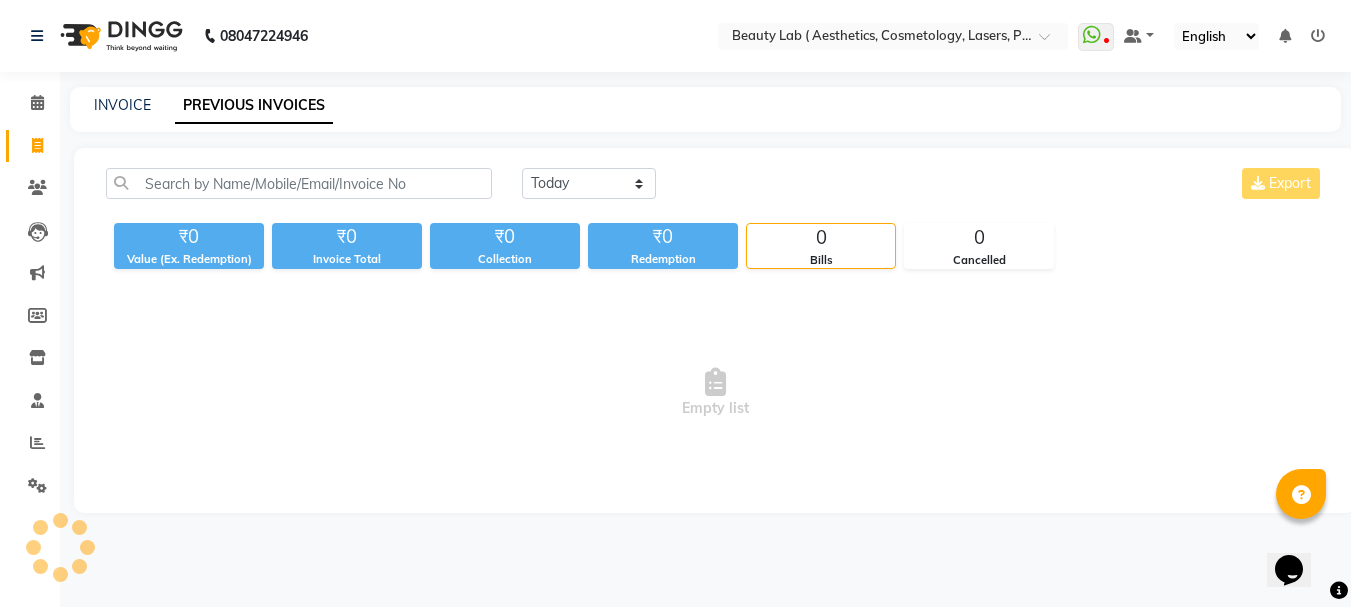 click on "PREVIOUS INVOICES" 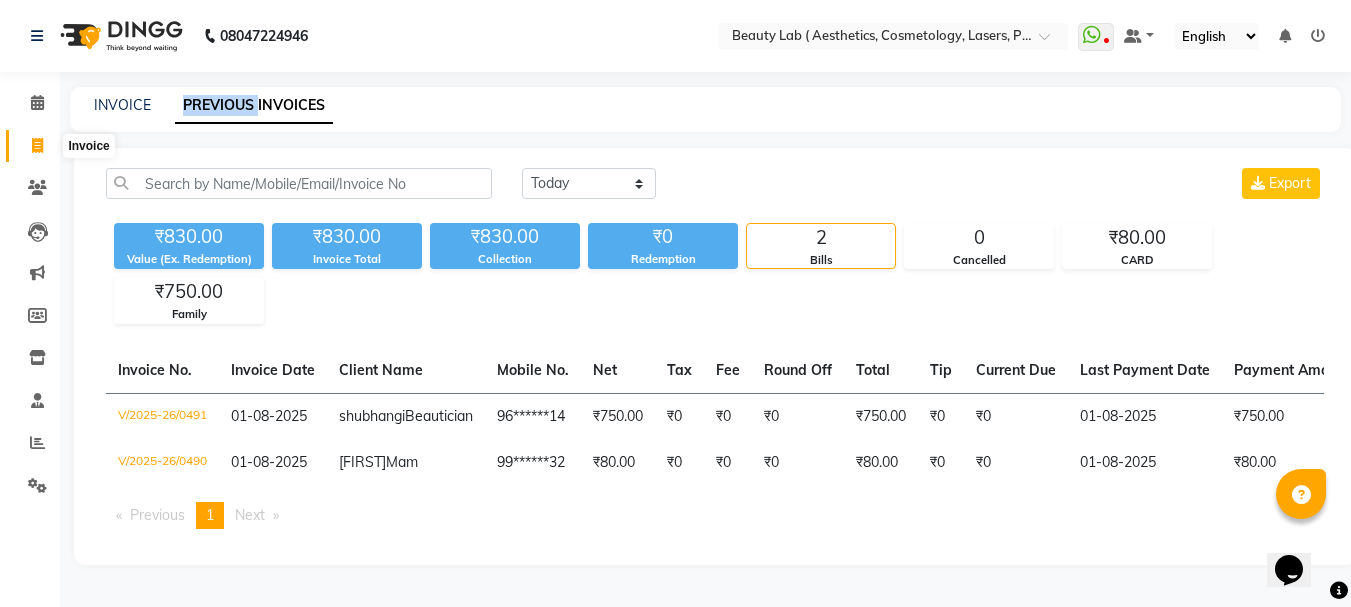 click 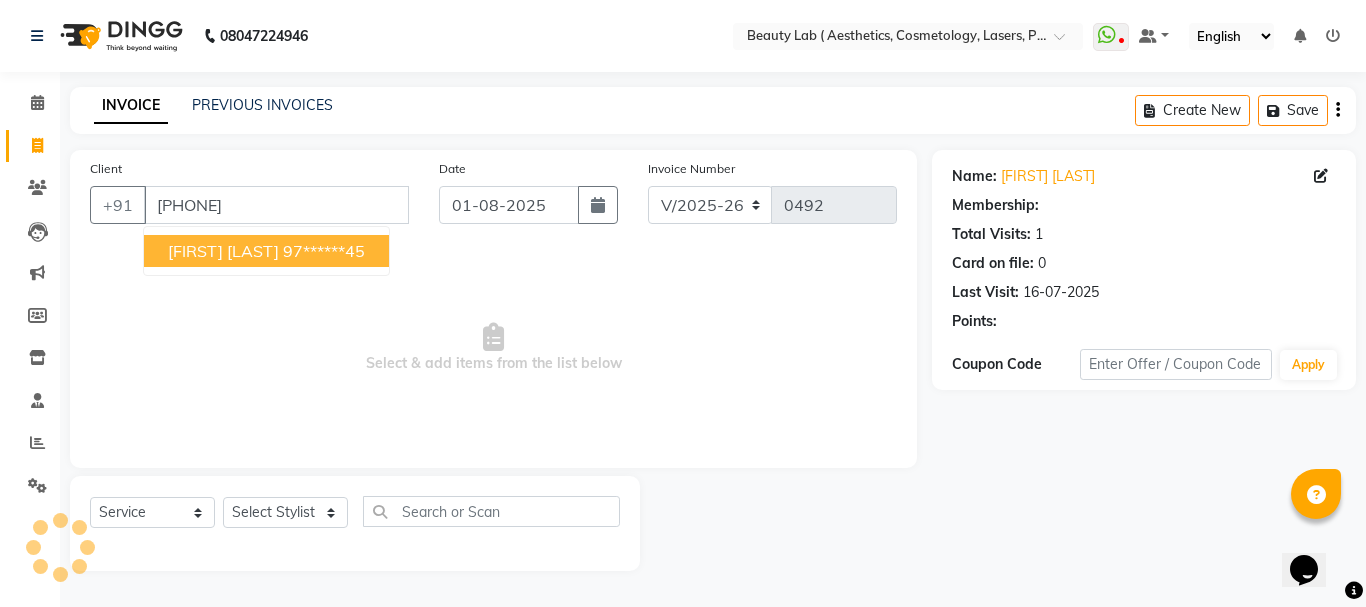click on "[FIRST] [LAST] [PHONE]" at bounding box center (266, 251) 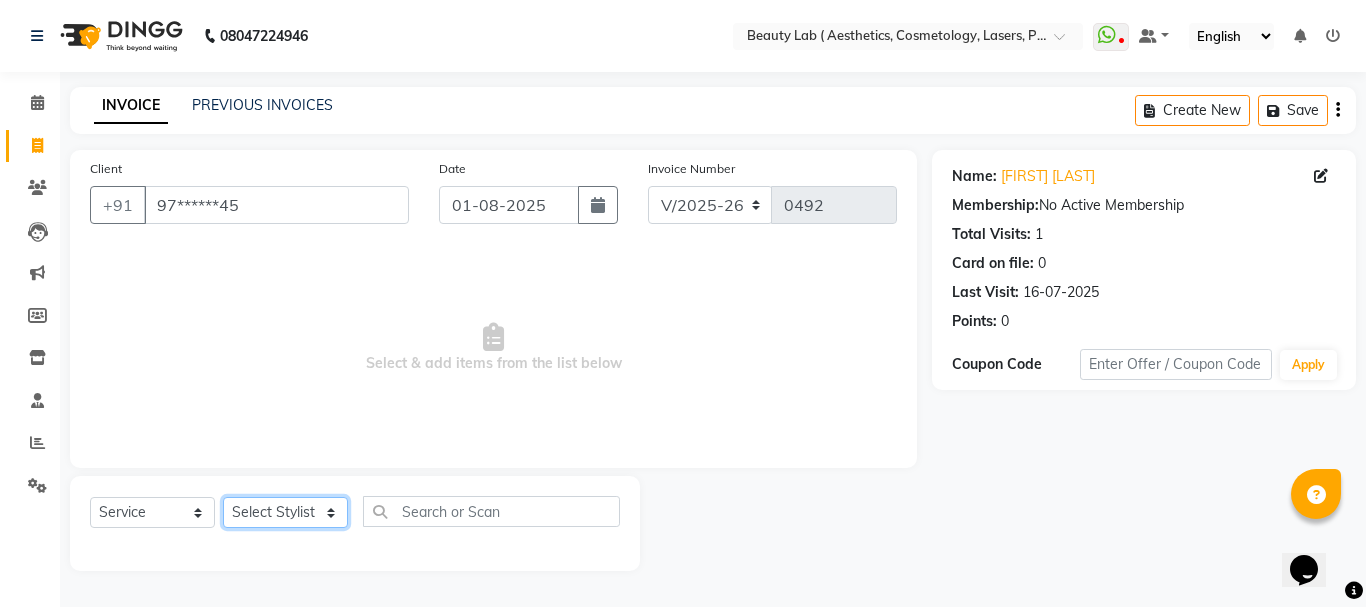 click on "Select Stylist Farha monali neha nishu sarika" 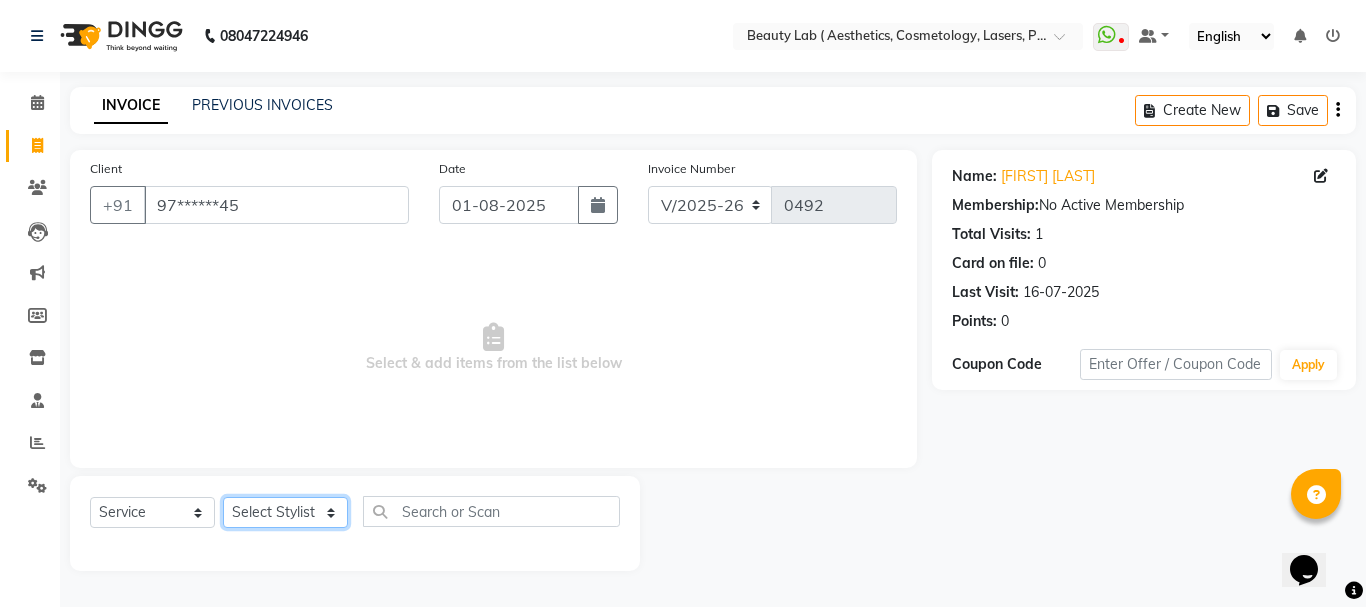 select on "59940" 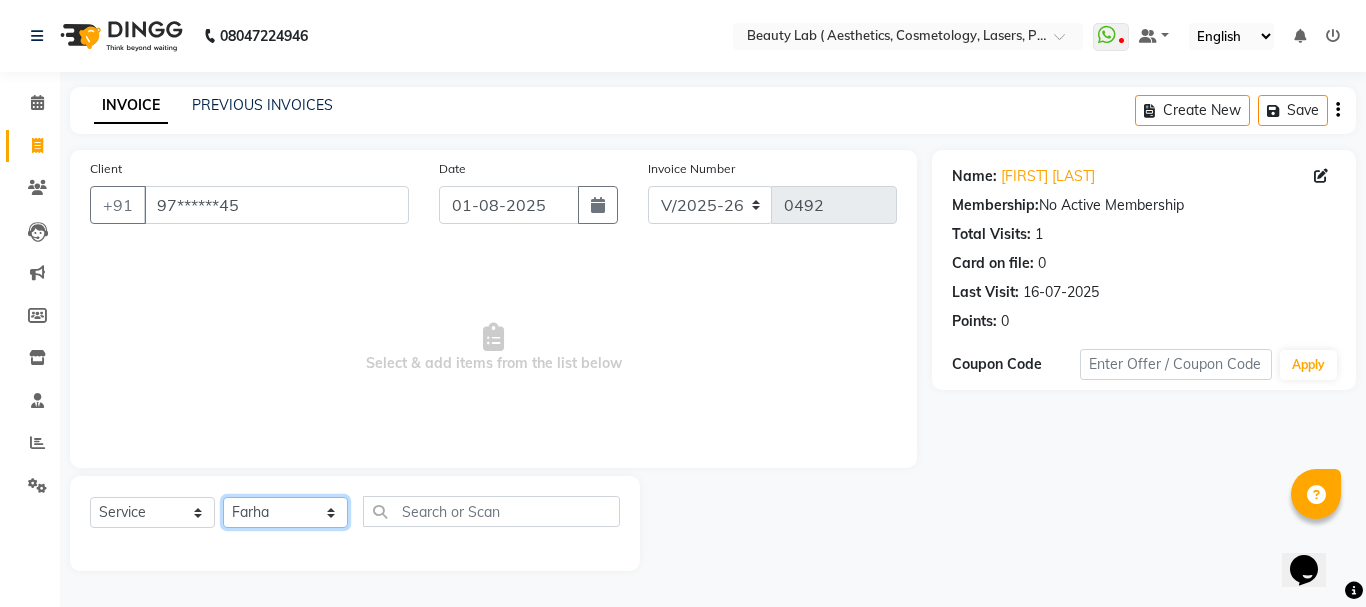 click on "Select Stylist Farha monali neha nishu sarika" 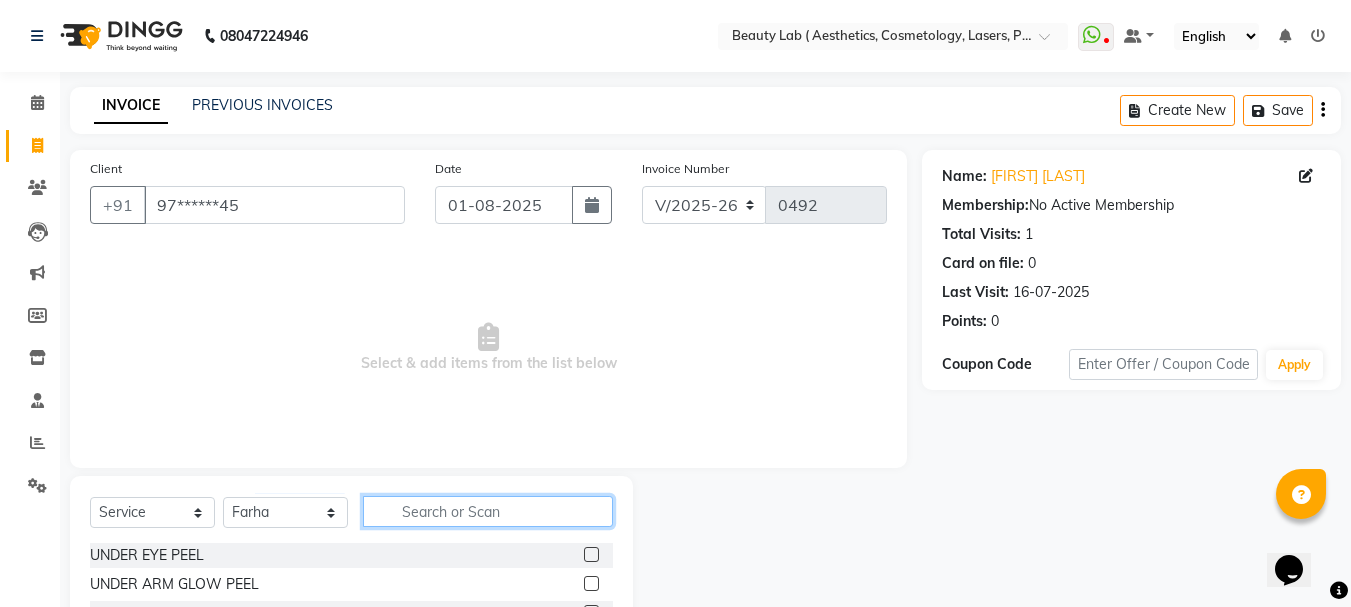 click 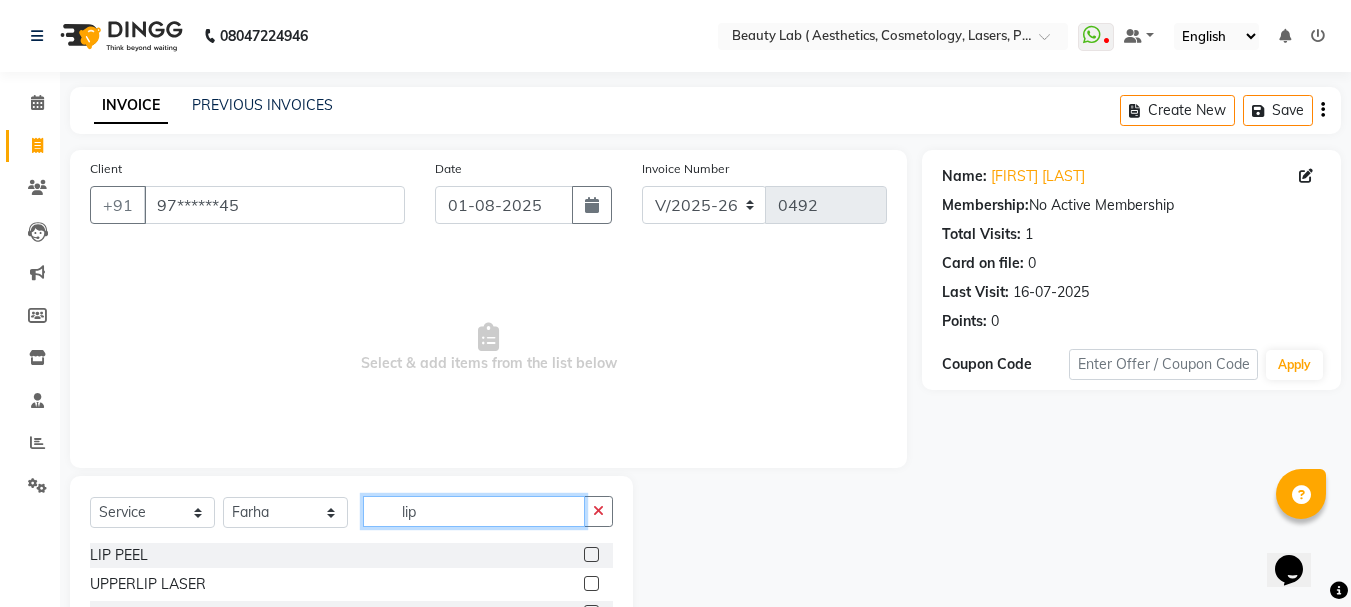 type on "lip" 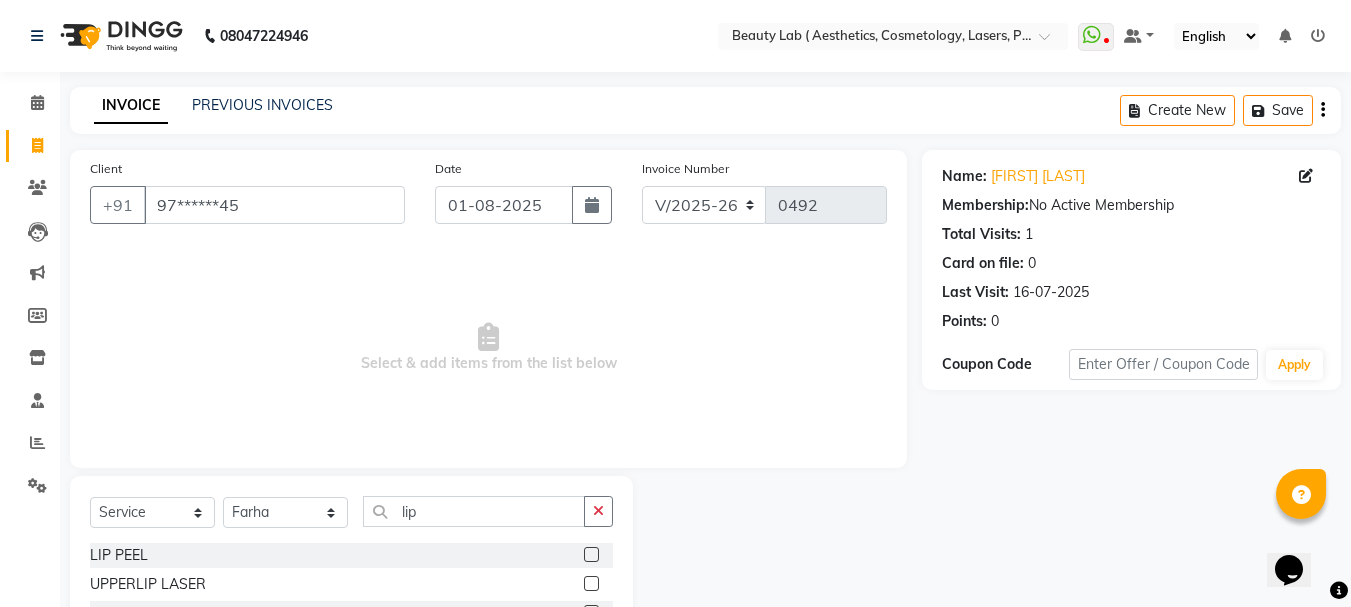 click 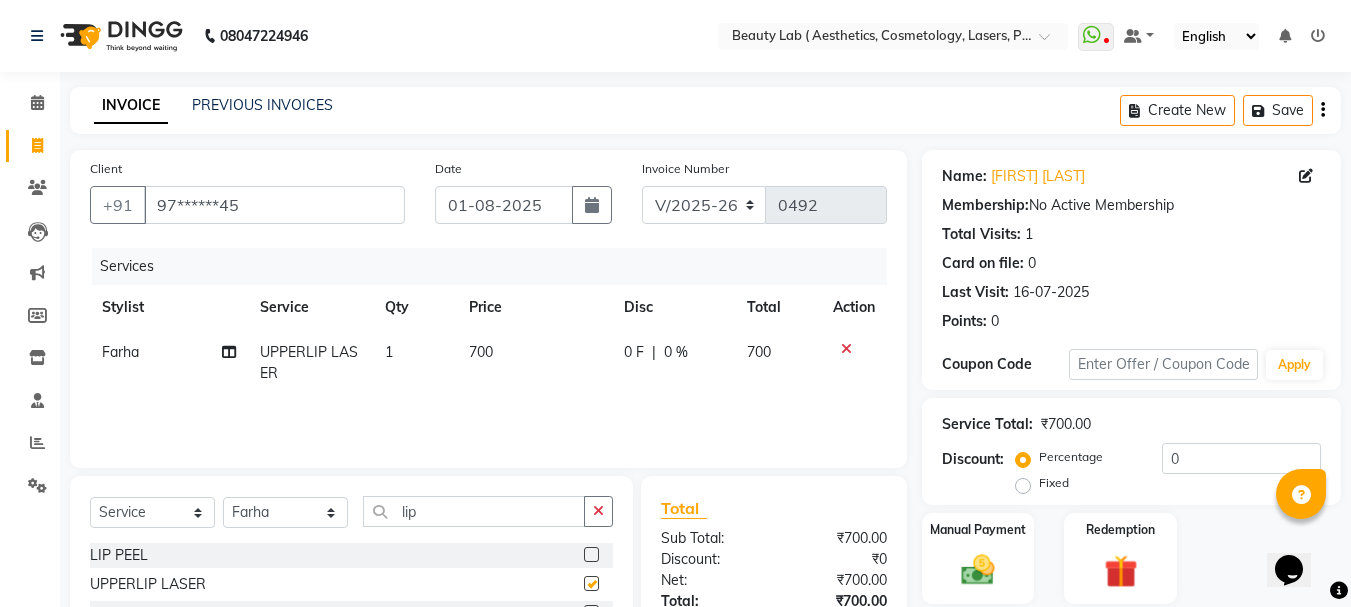 checkbox on "false" 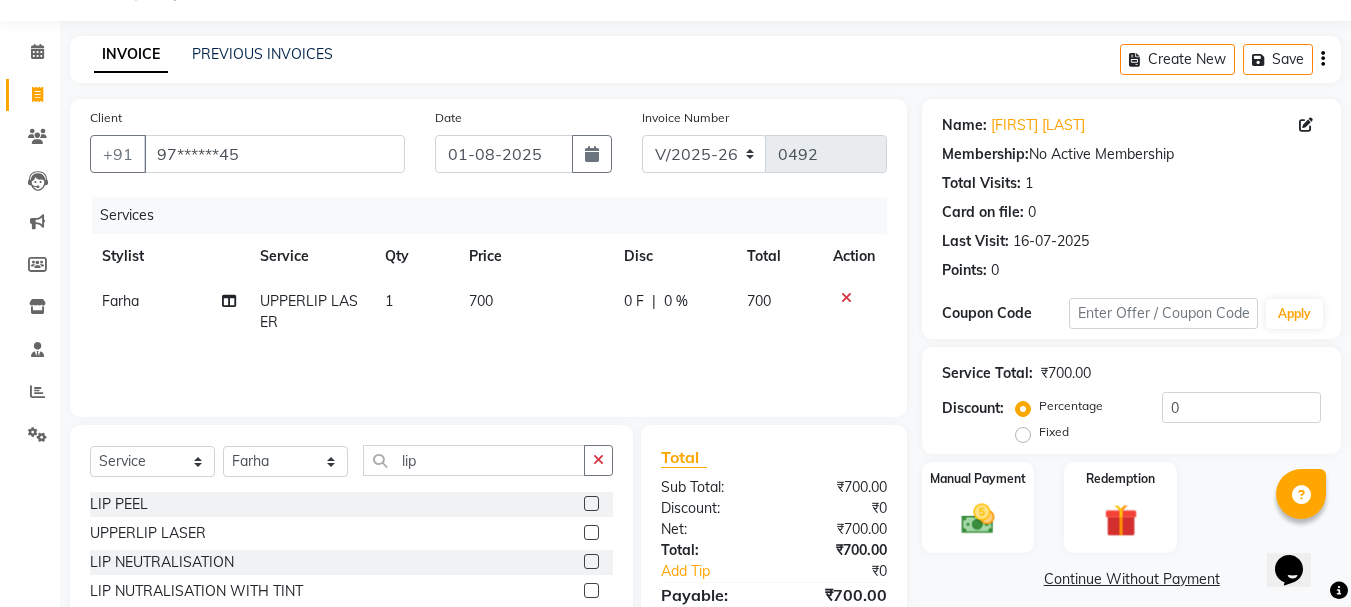 scroll, scrollTop: 100, scrollLeft: 0, axis: vertical 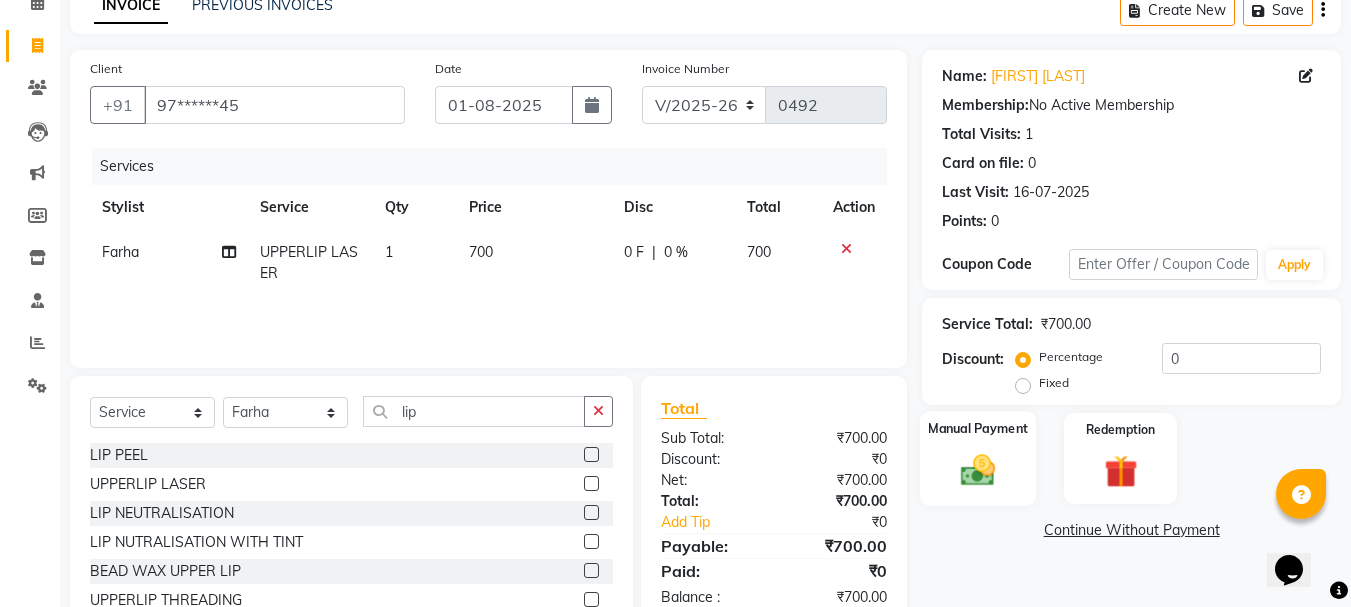 click 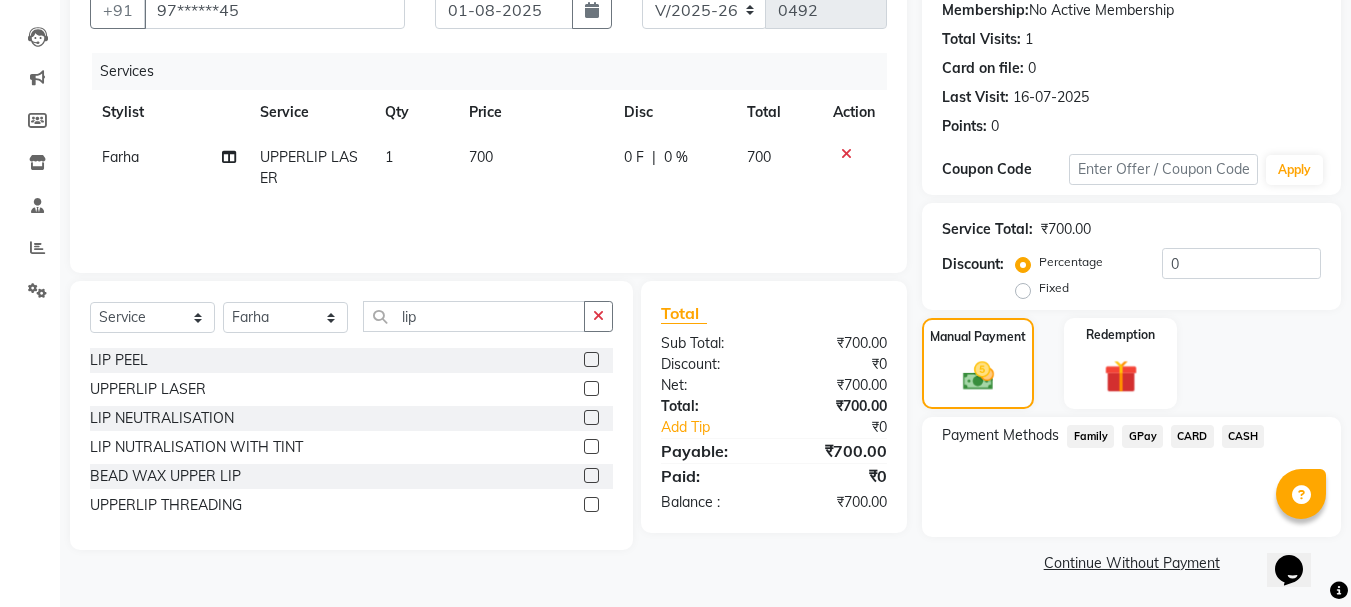 scroll, scrollTop: 196, scrollLeft: 0, axis: vertical 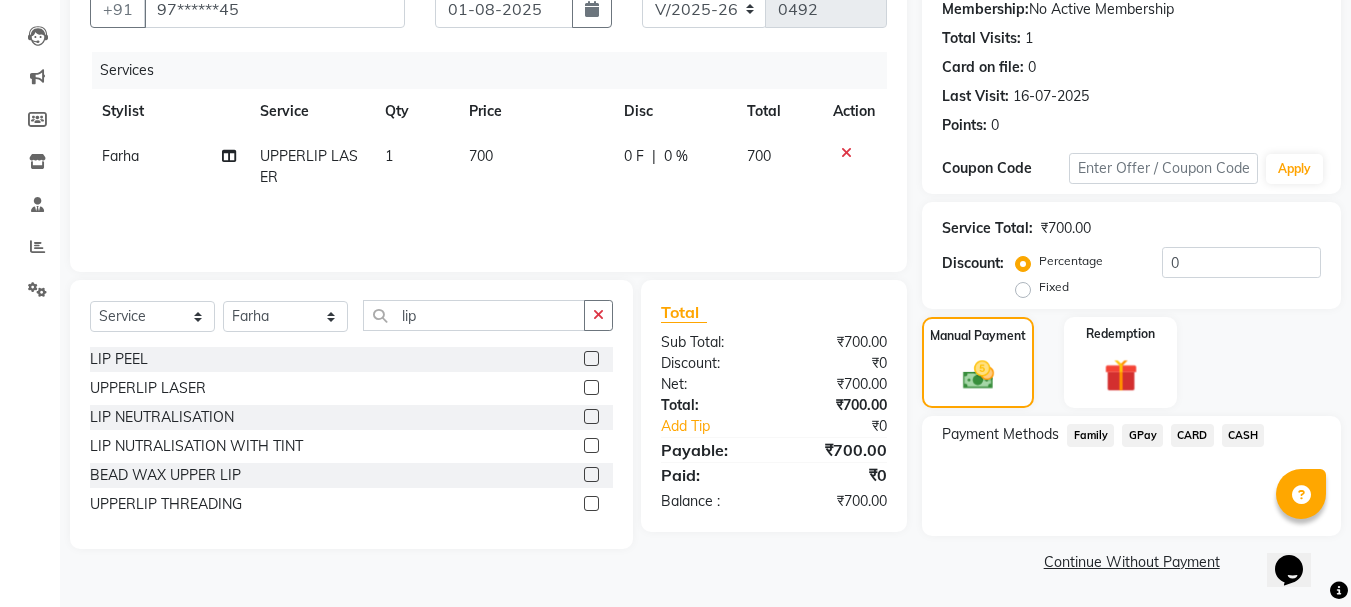 click on "Family" 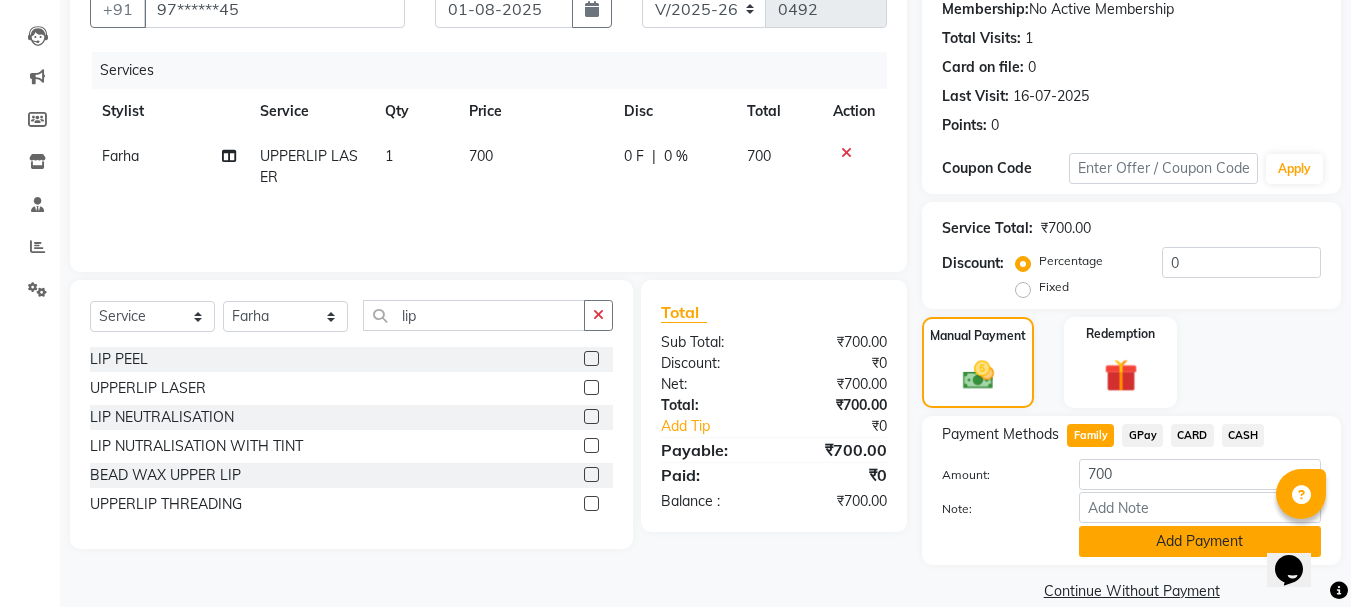 click on "Add Payment" 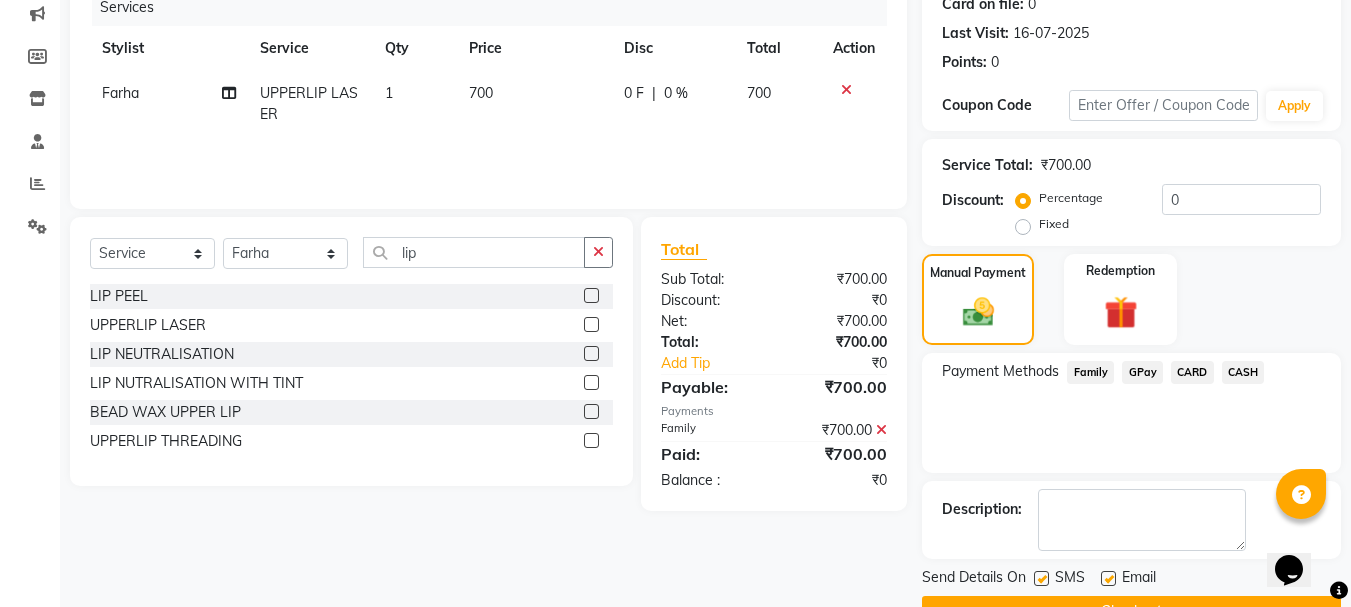 scroll, scrollTop: 309, scrollLeft: 0, axis: vertical 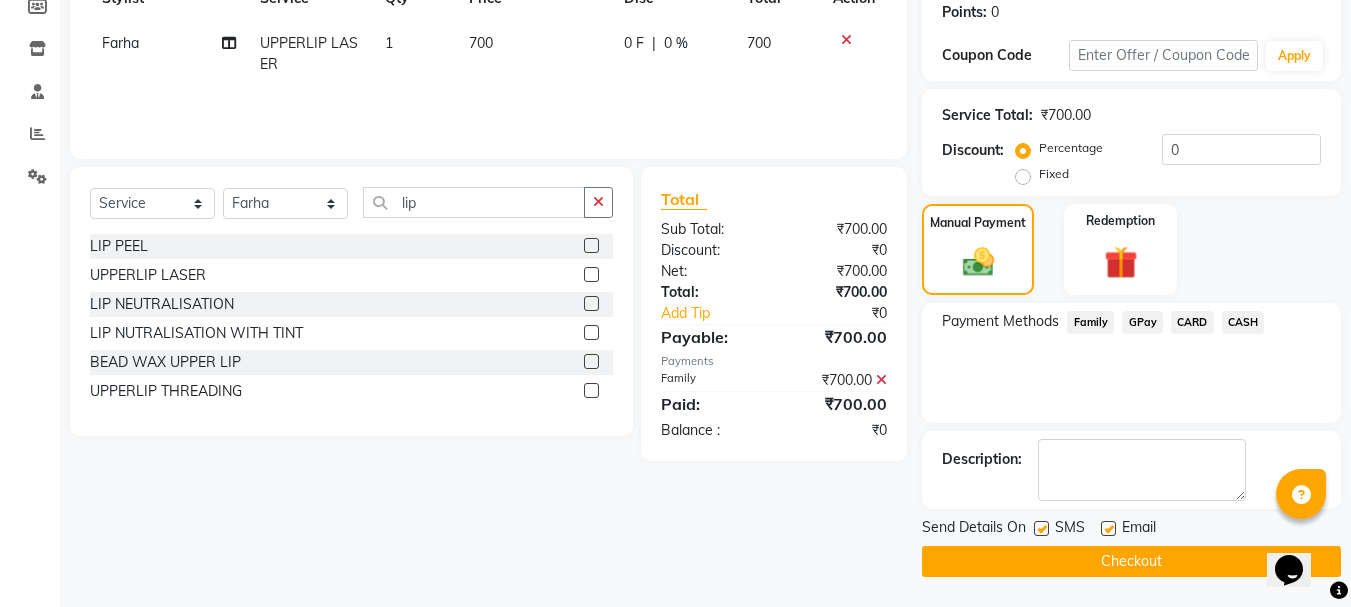 click on "Checkout" 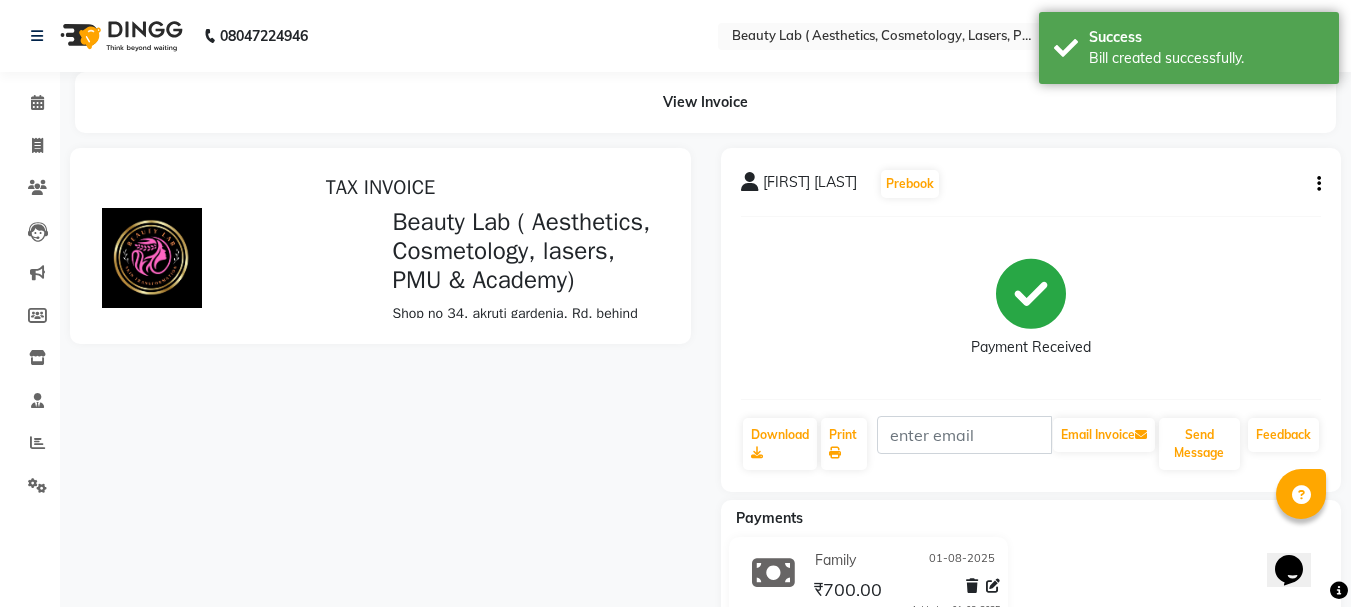 scroll, scrollTop: 0, scrollLeft: 0, axis: both 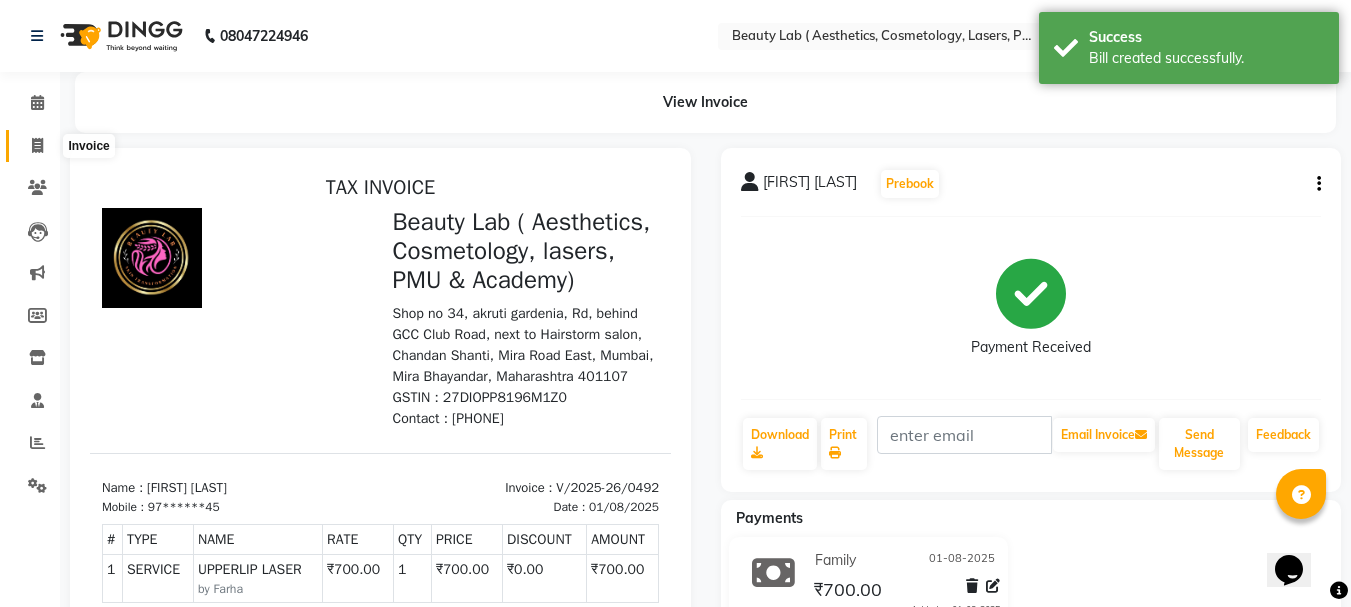 click 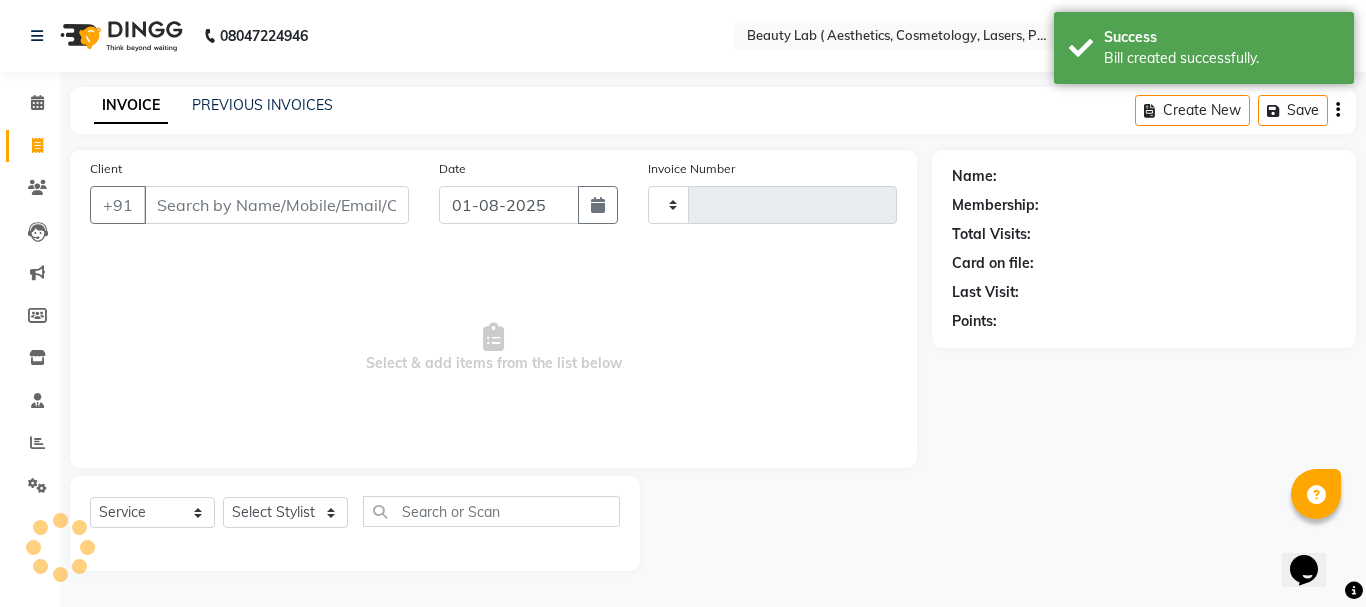 type on "0493" 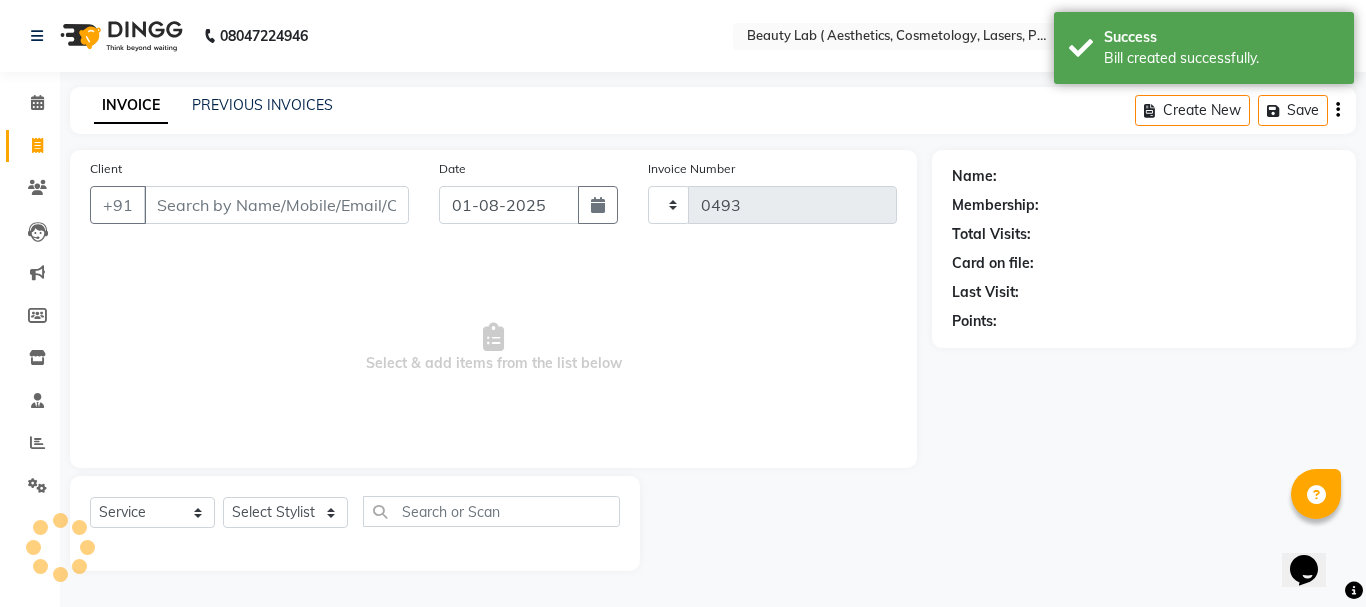 select on "7169" 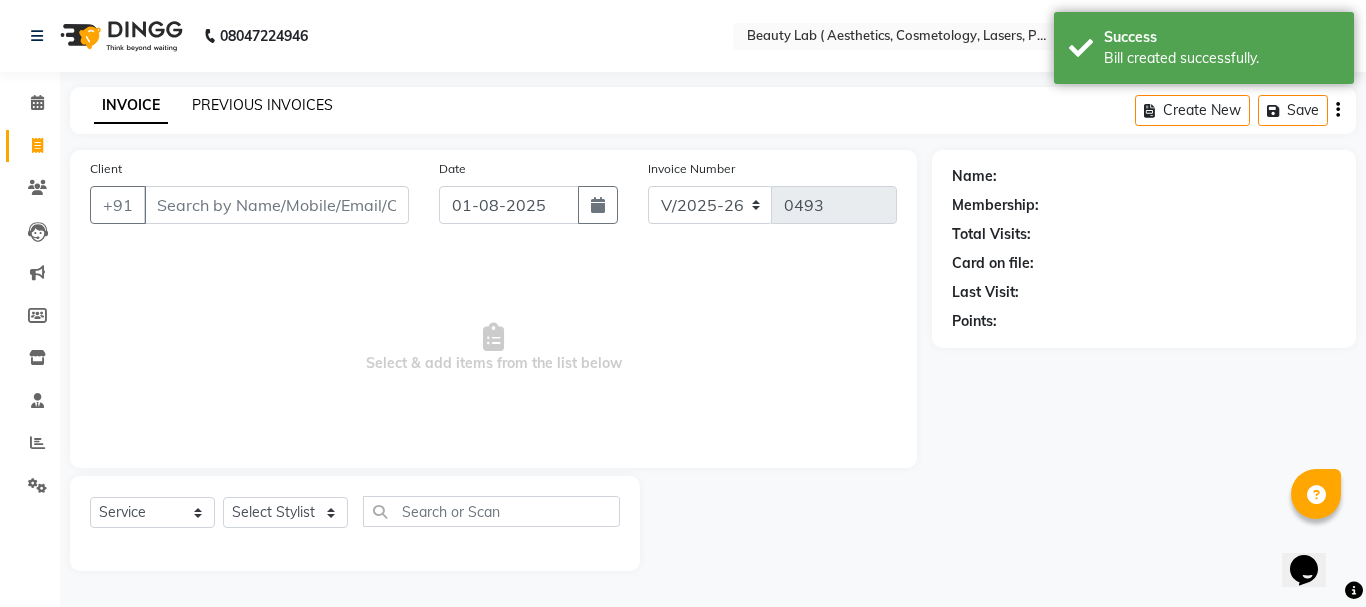 click on "PREVIOUS INVOICES" 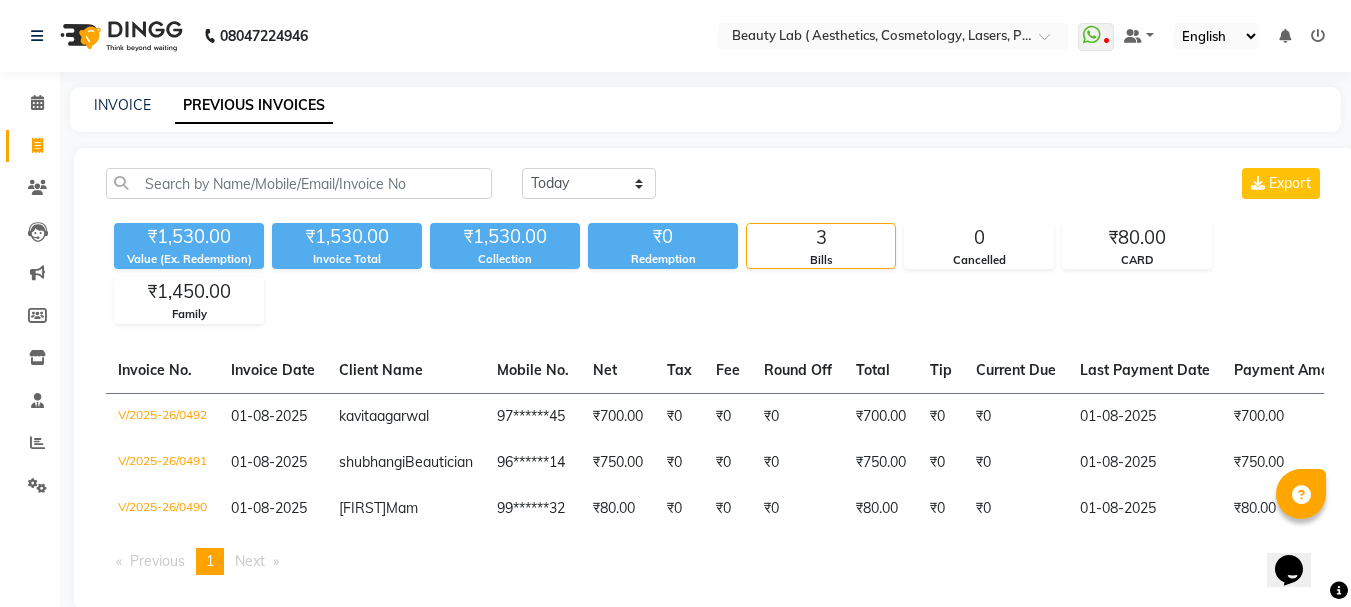 click on "Today Yesterday Custom Range Export ₹1,530.00 Value (Ex. Redemption) ₹1,530.00 Invoice Total  ₹1,530.00 Collection ₹0 Redemption 3 Bills 0 Cancelled ₹80.00 CARD ₹1,450.00 Family  Invoice No.   Invoice Date   Client Name   Mobile No.   Net   Tax   Fee   Round Off   Total   Tip   Current Due   Last Payment Date   Payment Amount   Payment Methods   Cancel Reason   Status   V/2025-26/0492  01-08-2025 [FIRST]  [LAST] [PHONE] ₹700.00 ₹0  ₹0  ₹0 ₹700.00 ₹0 ₹0 01-08-2025 ₹700.00  Family - PAID  V/2025-26/0491  01-08-2025 [FIRST]  Beautician [PHONE] ₹750.00 ₹0  ₹0  ₹0 ₹750.00 ₹0 ₹0 01-08-2025 ₹750.00  Family - PAID  V/2025-26/0490  01-08-2025 [FIRST]  Mam [PHONE] ₹80.00 ₹0  ₹0  ₹0 ₹80.00 ₹0 ₹0 01-08-2025 ₹80.00  CARD - PAID  Previous  page  1 / 1  You're on page  1  Next  page" 